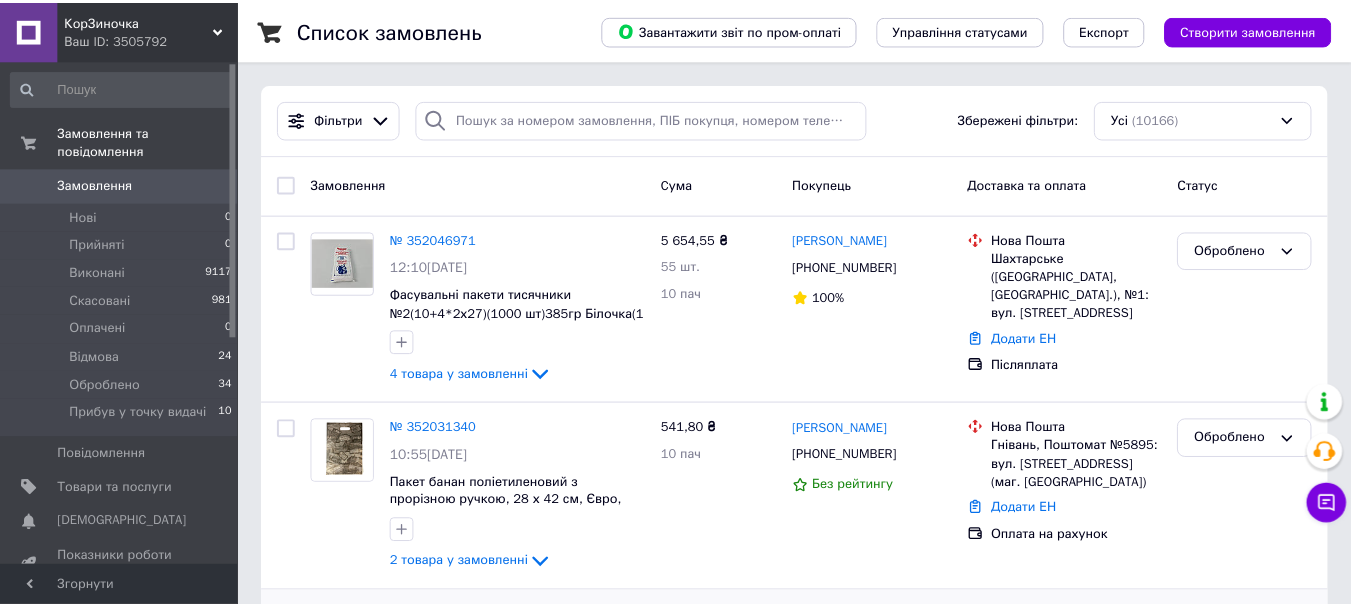 scroll, scrollTop: 100, scrollLeft: 0, axis: vertical 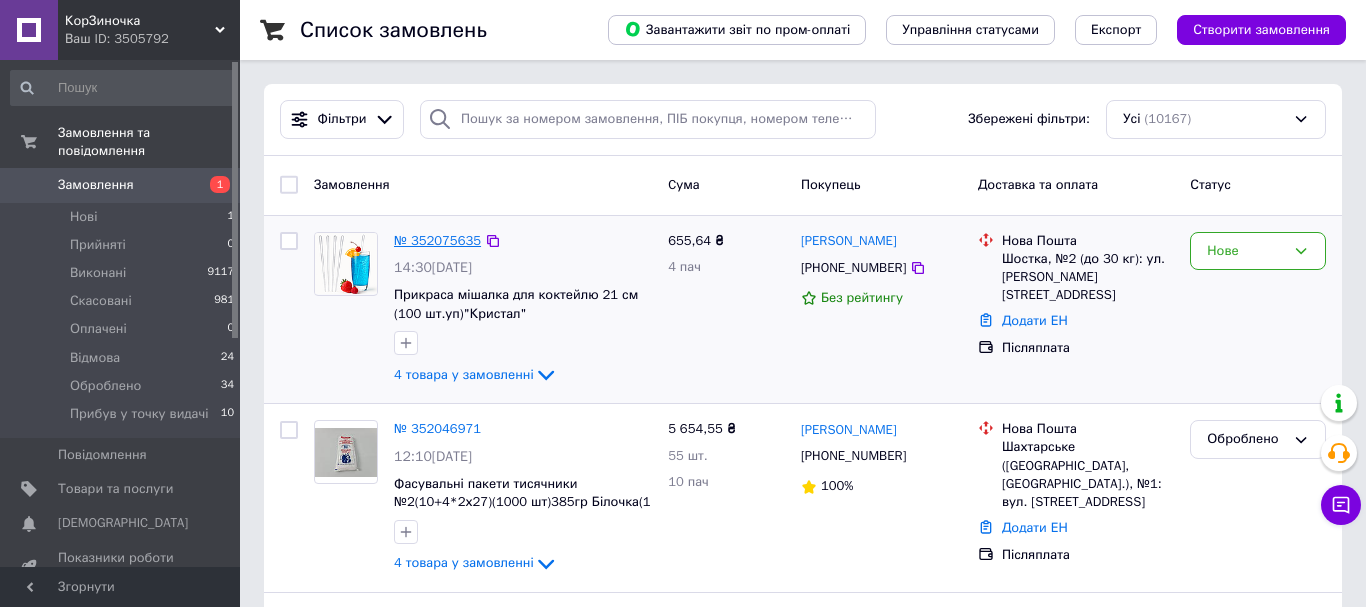 click on "№ 352075635" at bounding box center [437, 240] 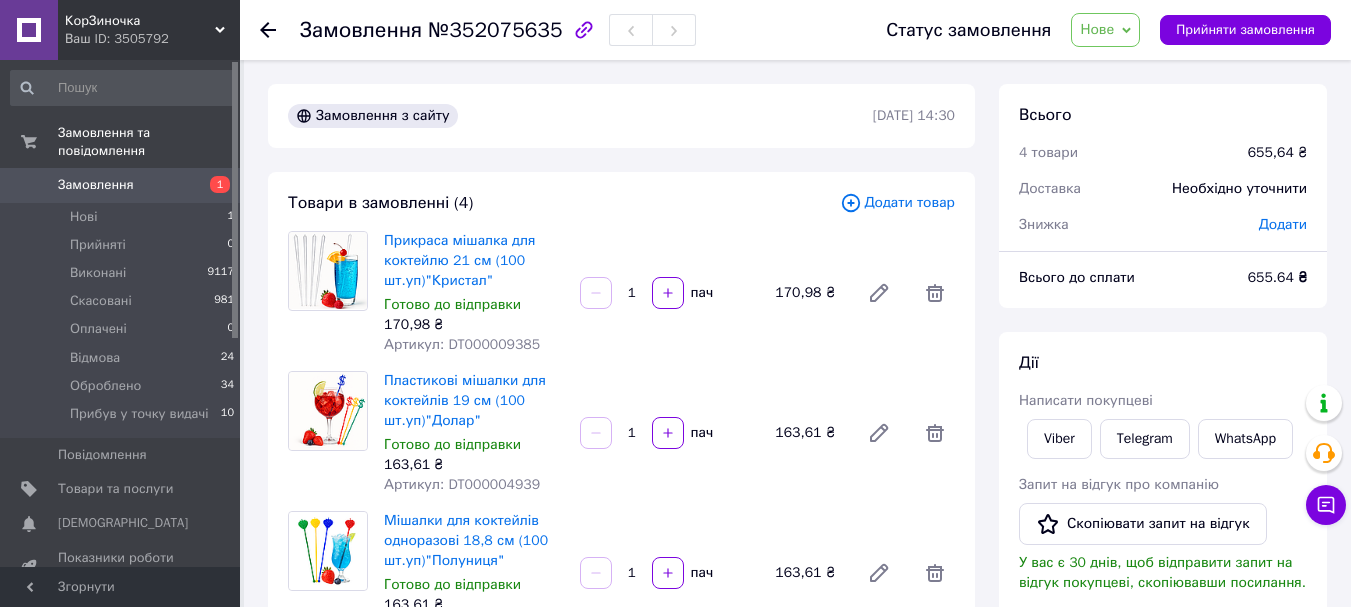 drag, startPoint x: 1097, startPoint y: 23, endPoint x: 1105, endPoint y: 39, distance: 17.888544 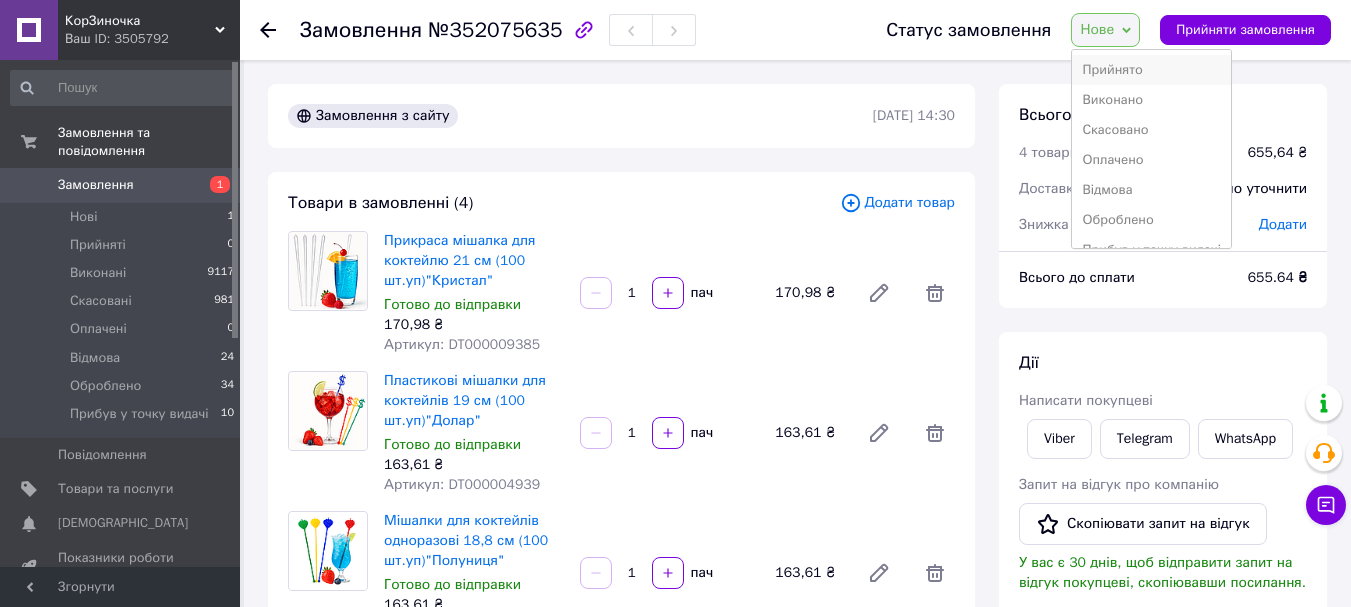 click on "Прийнято" at bounding box center [1151, 70] 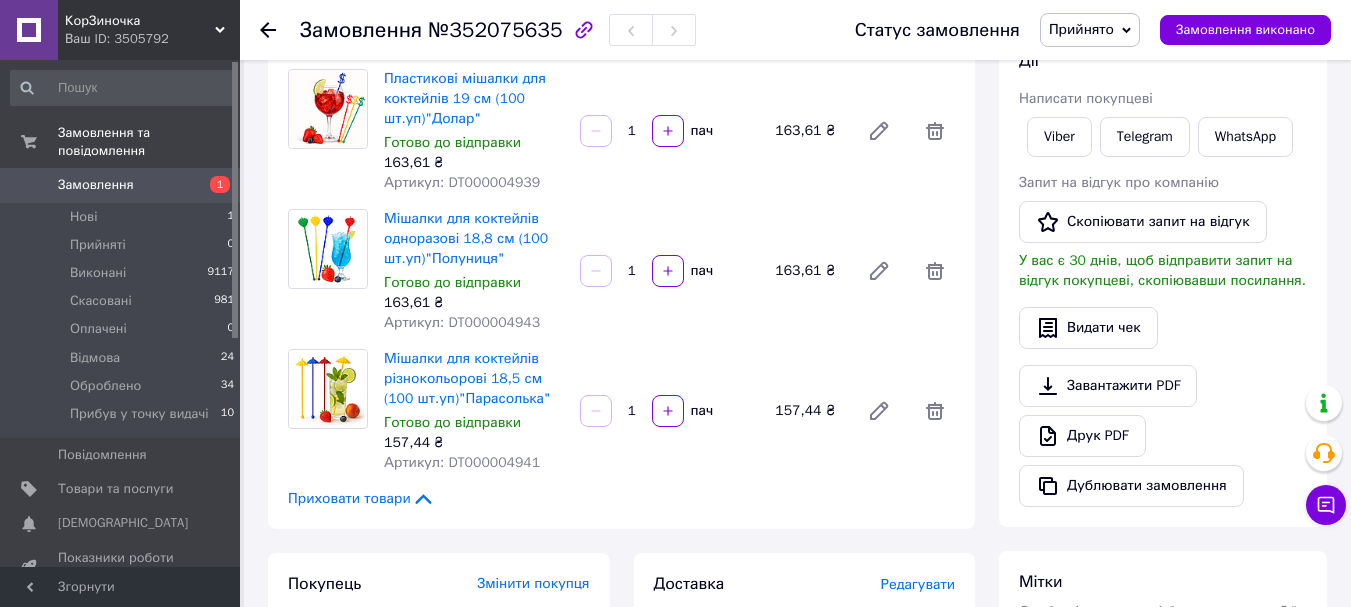 scroll, scrollTop: 500, scrollLeft: 0, axis: vertical 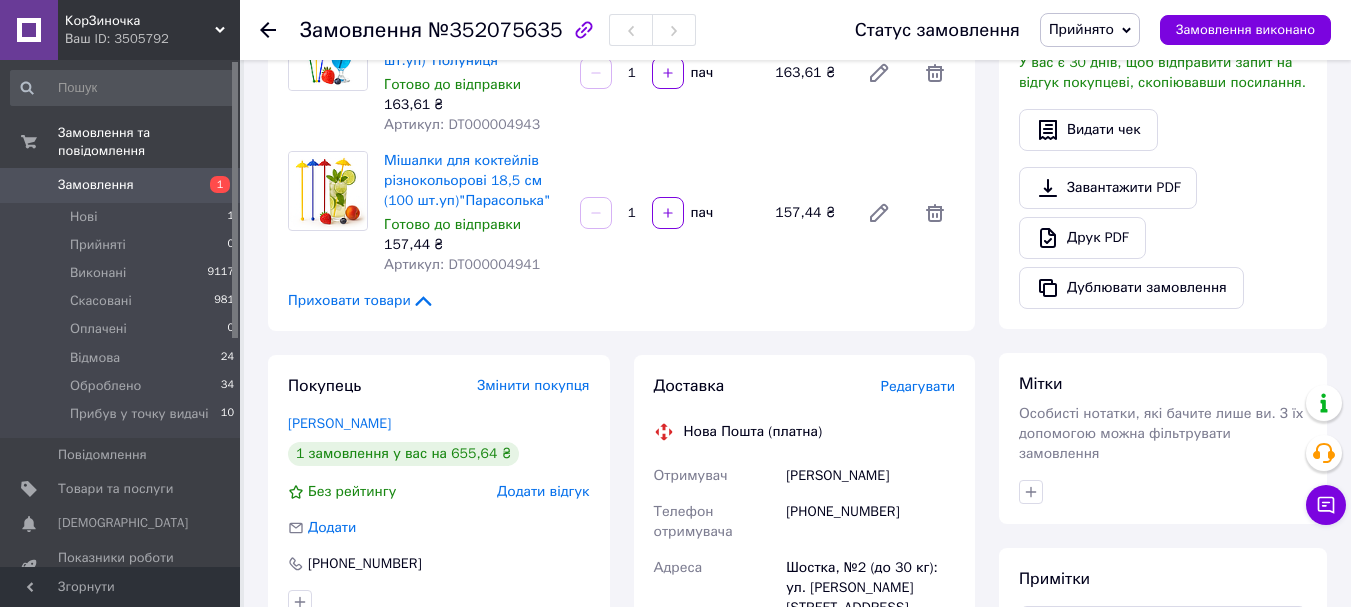 drag, startPoint x: 788, startPoint y: 475, endPoint x: 919, endPoint y: 468, distance: 131.18689 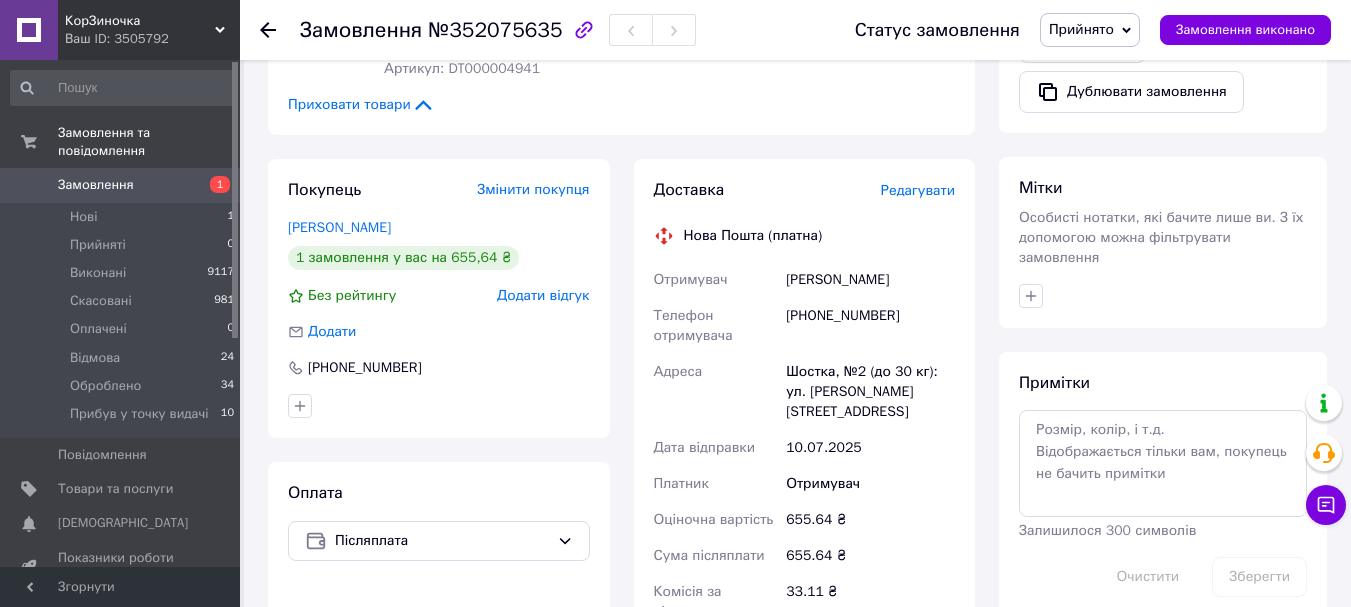 scroll, scrollTop: 700, scrollLeft: 0, axis: vertical 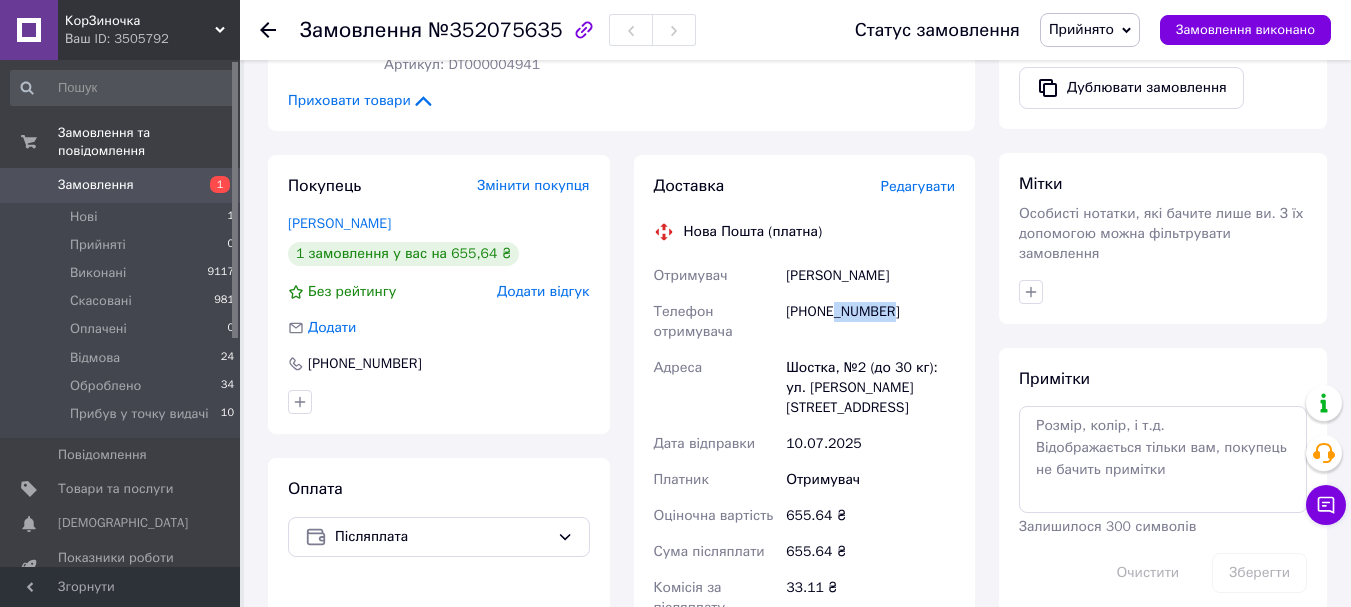 drag, startPoint x: 835, startPoint y: 314, endPoint x: 888, endPoint y: 318, distance: 53.15073 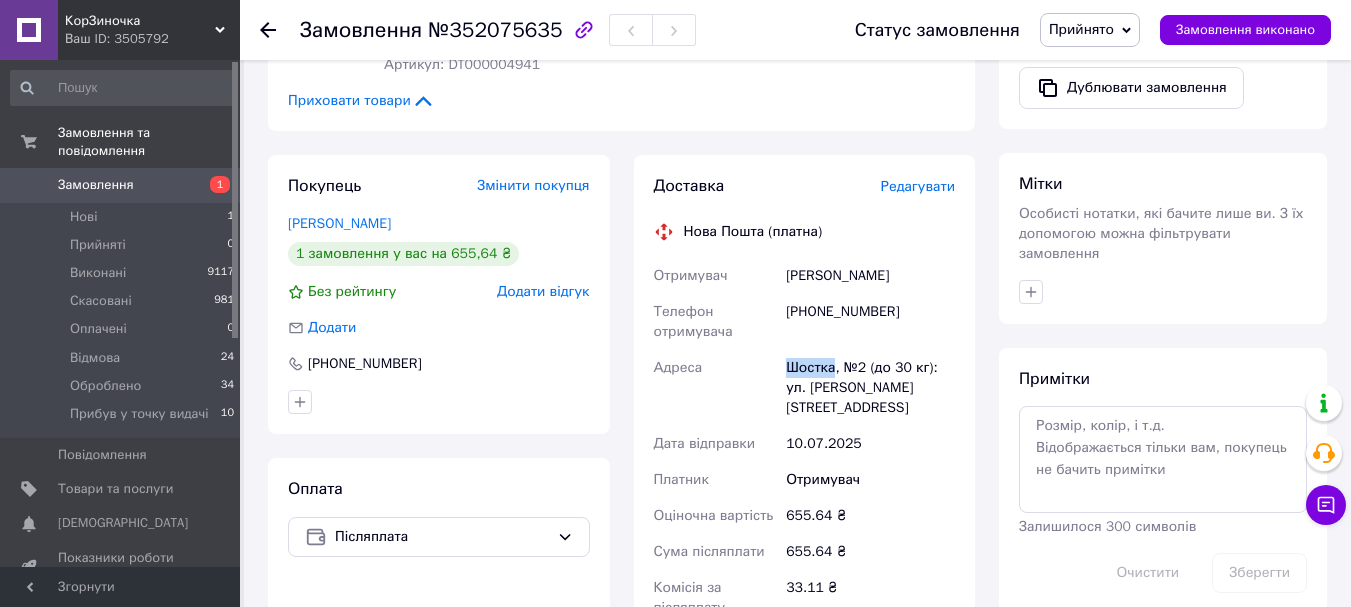 drag, startPoint x: 790, startPoint y: 365, endPoint x: 831, endPoint y: 369, distance: 41.19466 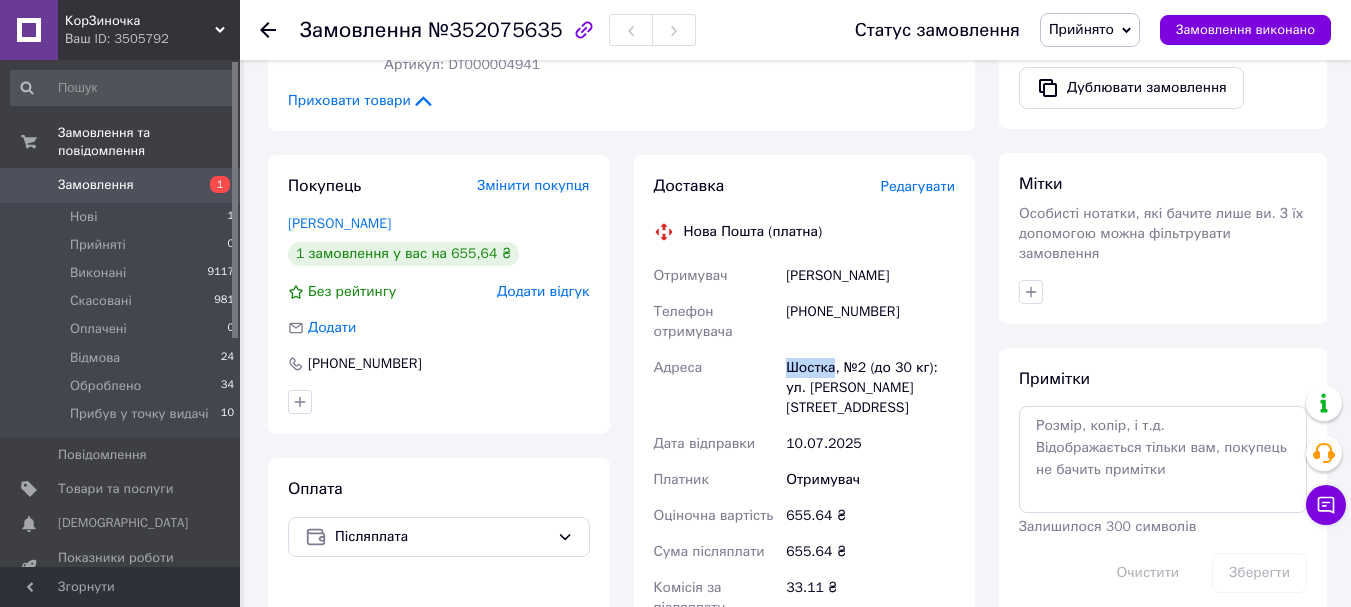 copy on "Шостка" 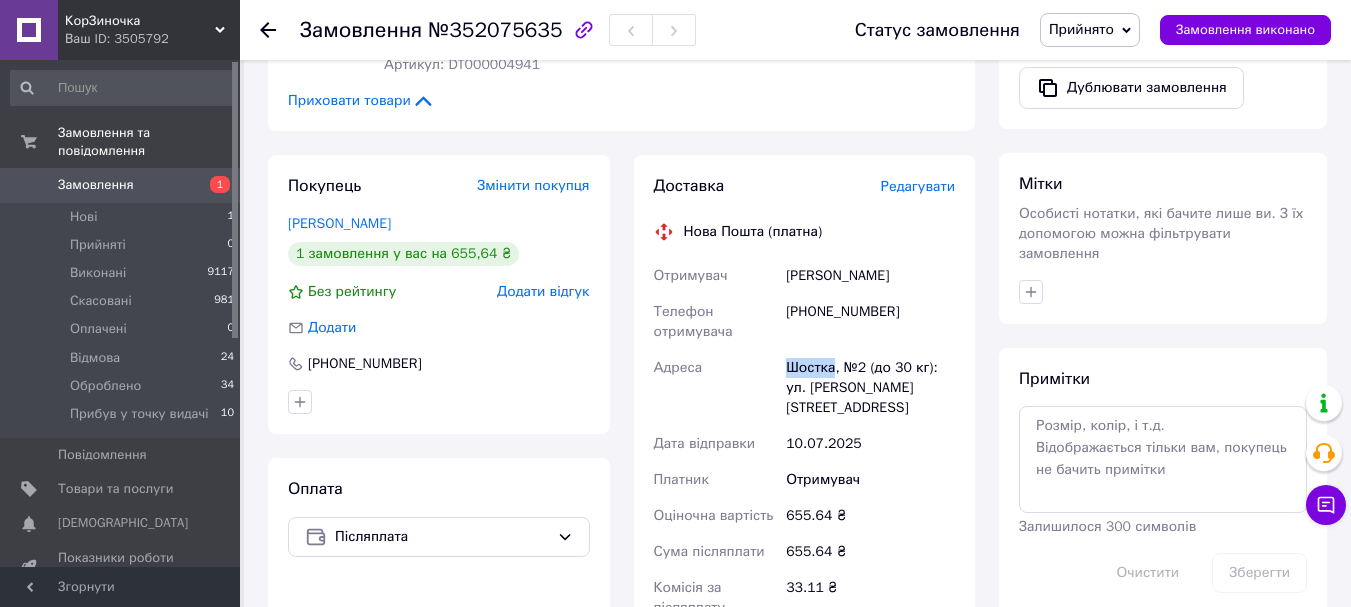 drag, startPoint x: 786, startPoint y: 273, endPoint x: 925, endPoint y: 276, distance: 139.03236 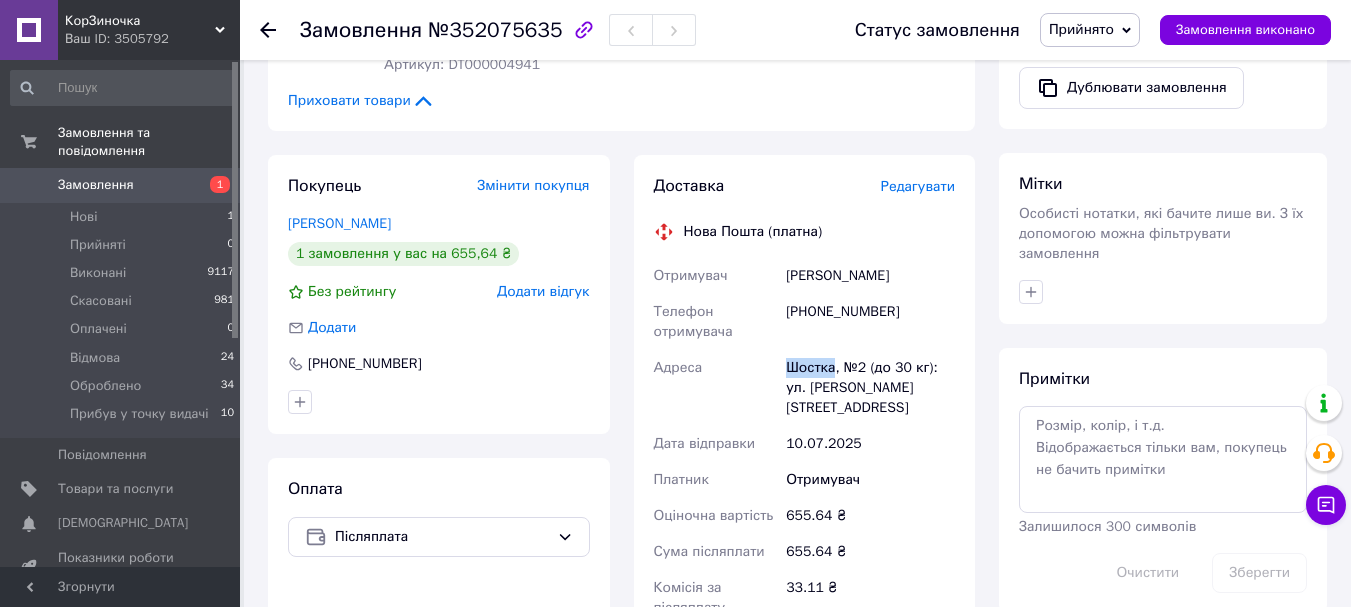 copy on "Шаповалова Олена" 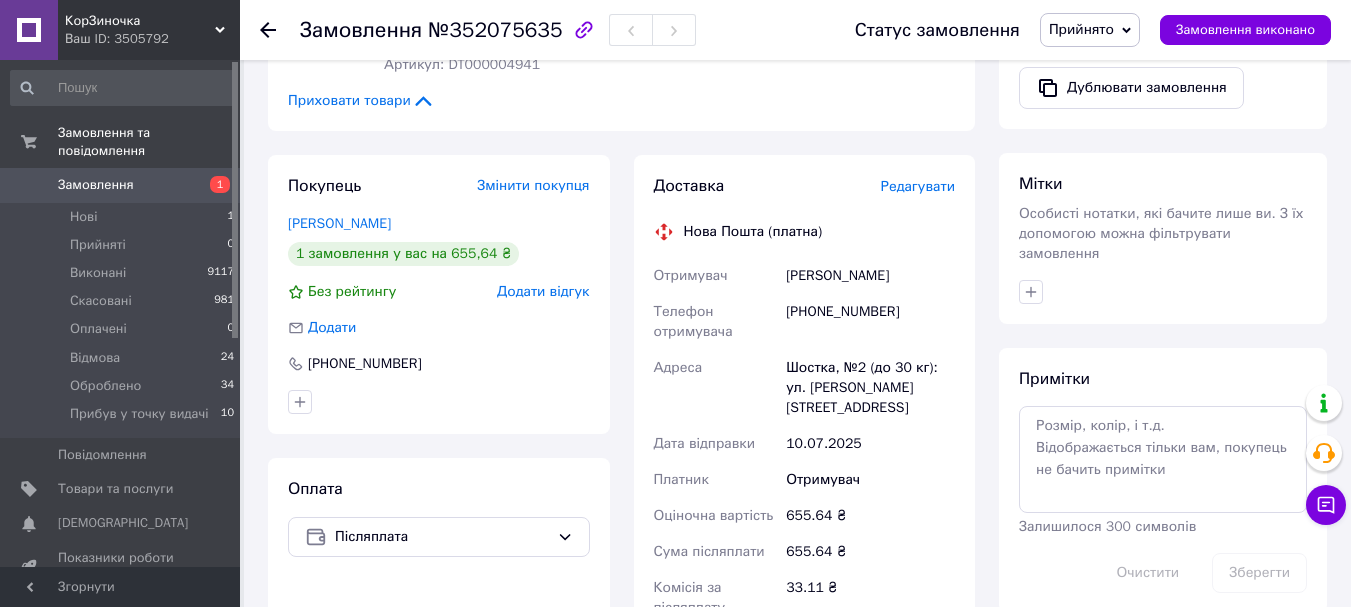 click on "[PHONE_NUMBER]" at bounding box center (870, 322) 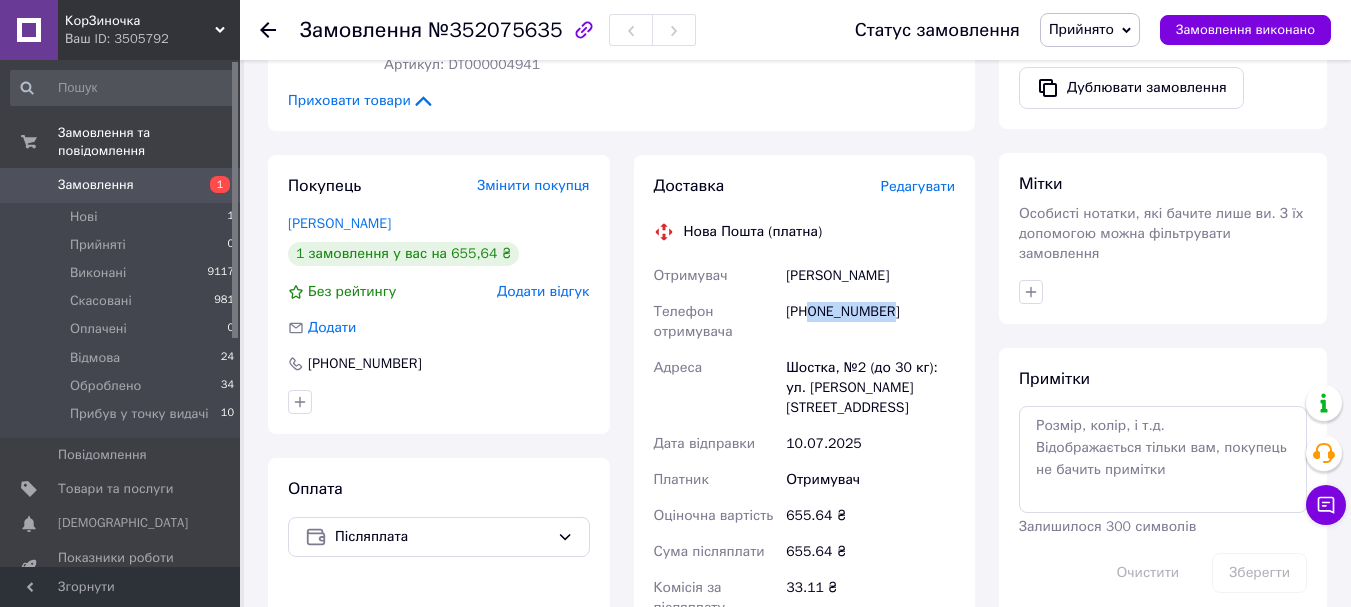 drag, startPoint x: 813, startPoint y: 314, endPoint x: 915, endPoint y: 316, distance: 102.01961 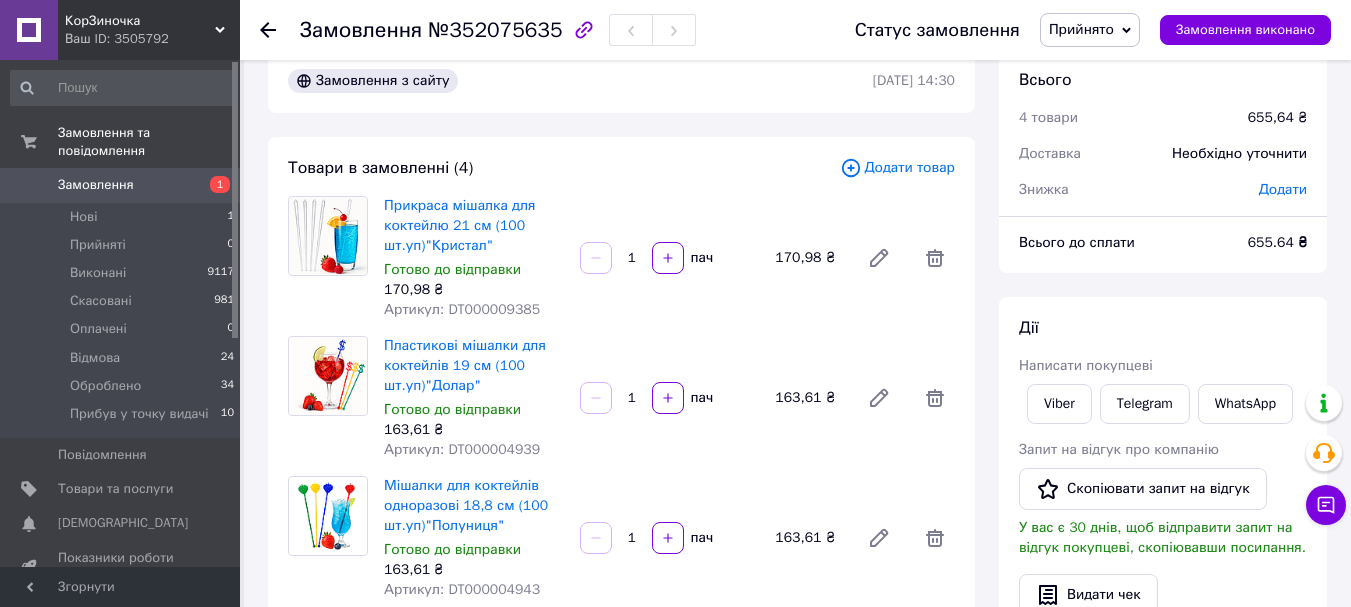 scroll, scrollTop: 0, scrollLeft: 0, axis: both 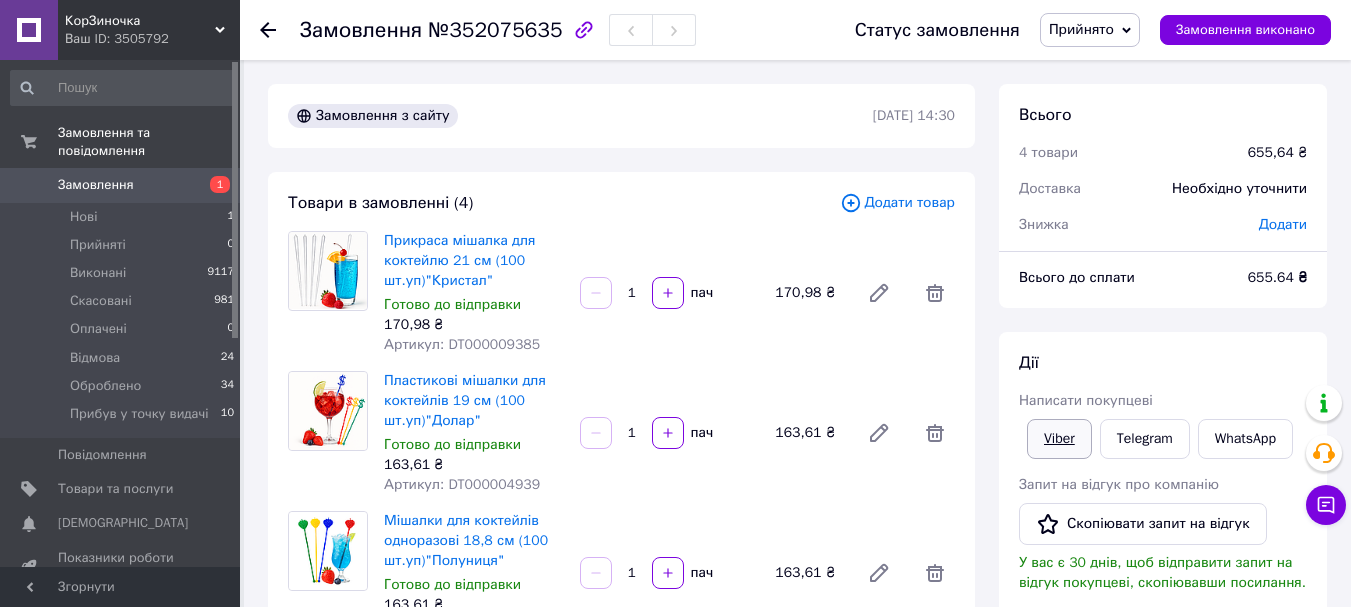 click on "Viber" at bounding box center [1059, 439] 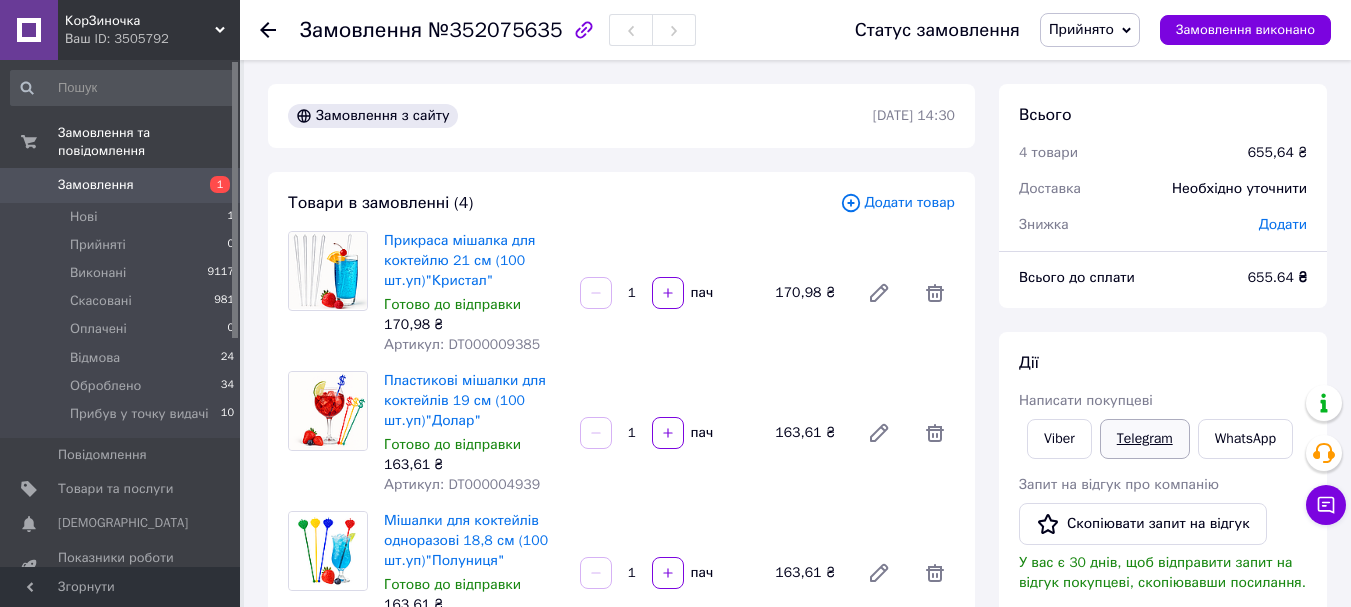 click on "Telegram" at bounding box center [1145, 439] 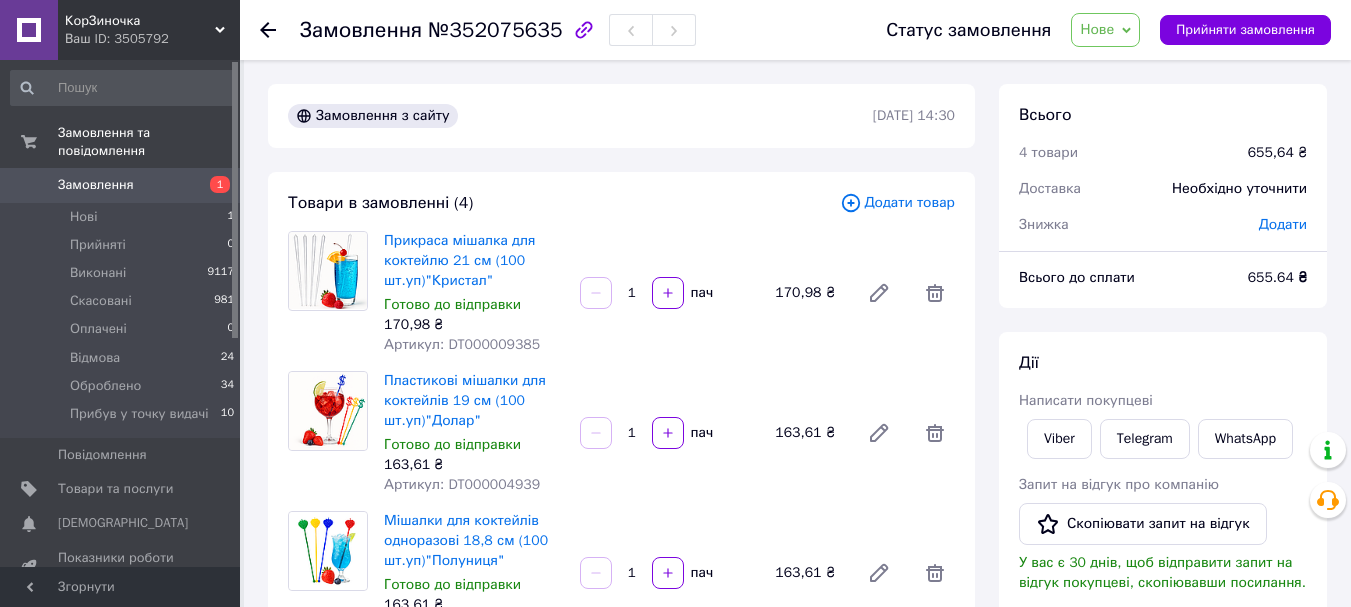 click on "Нове" at bounding box center [1097, 29] 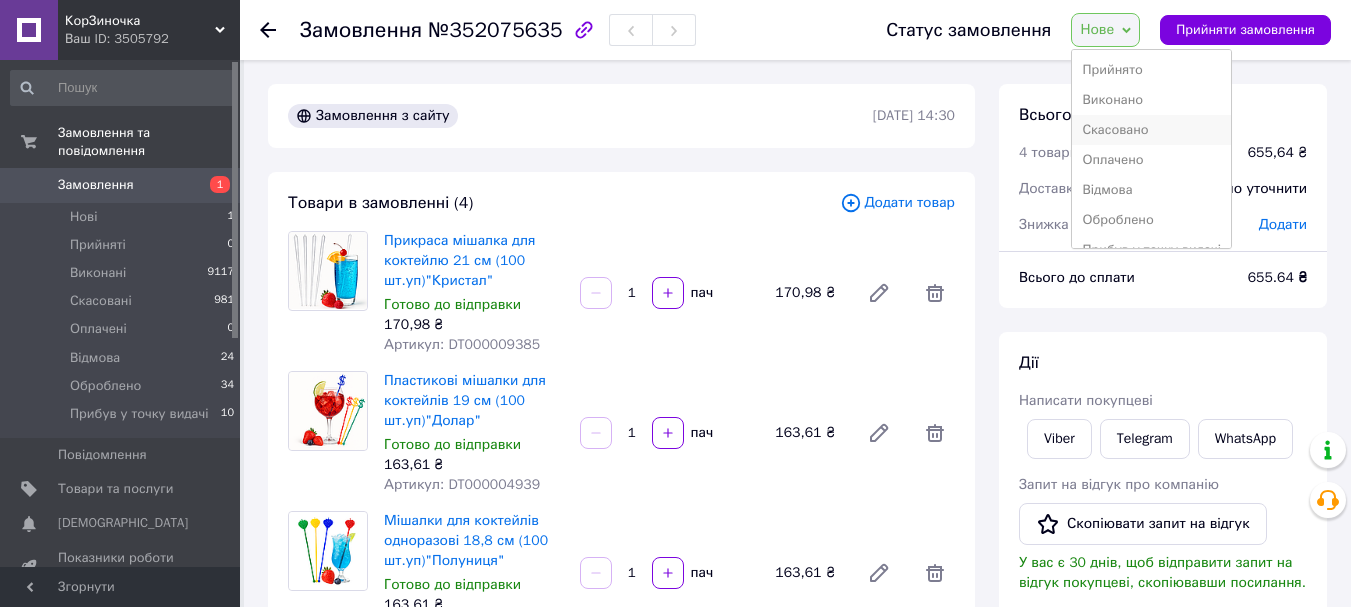 scroll, scrollTop: 0, scrollLeft: 0, axis: both 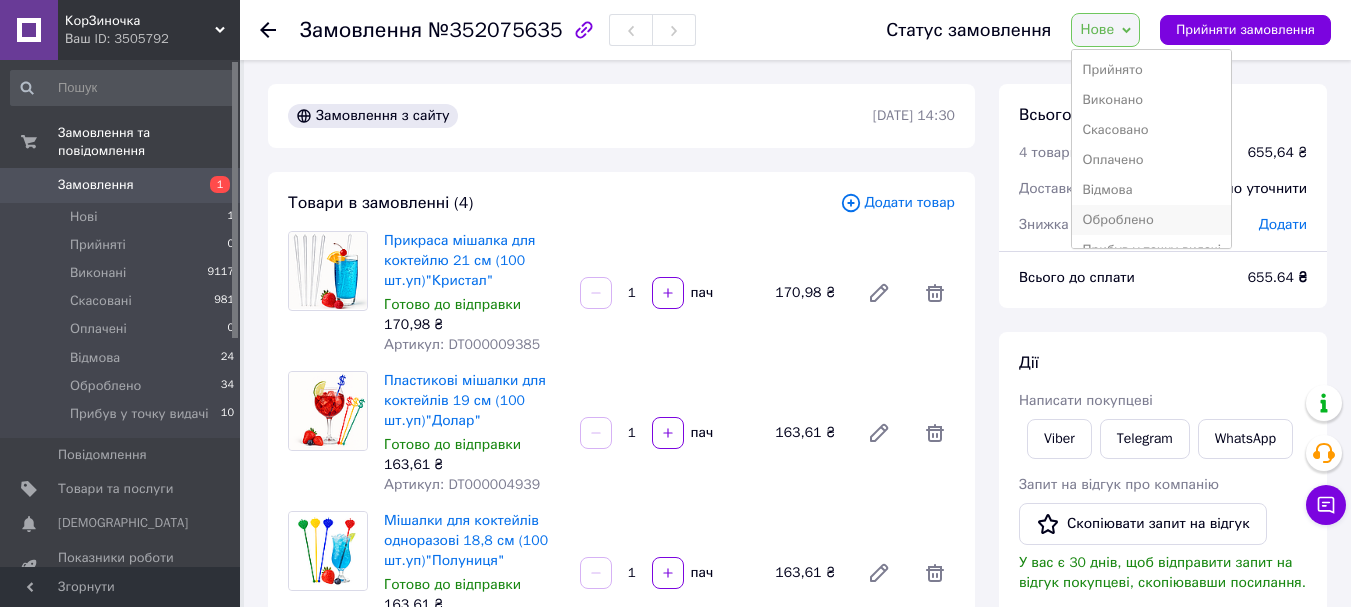 click on "Оброблено" at bounding box center (1151, 220) 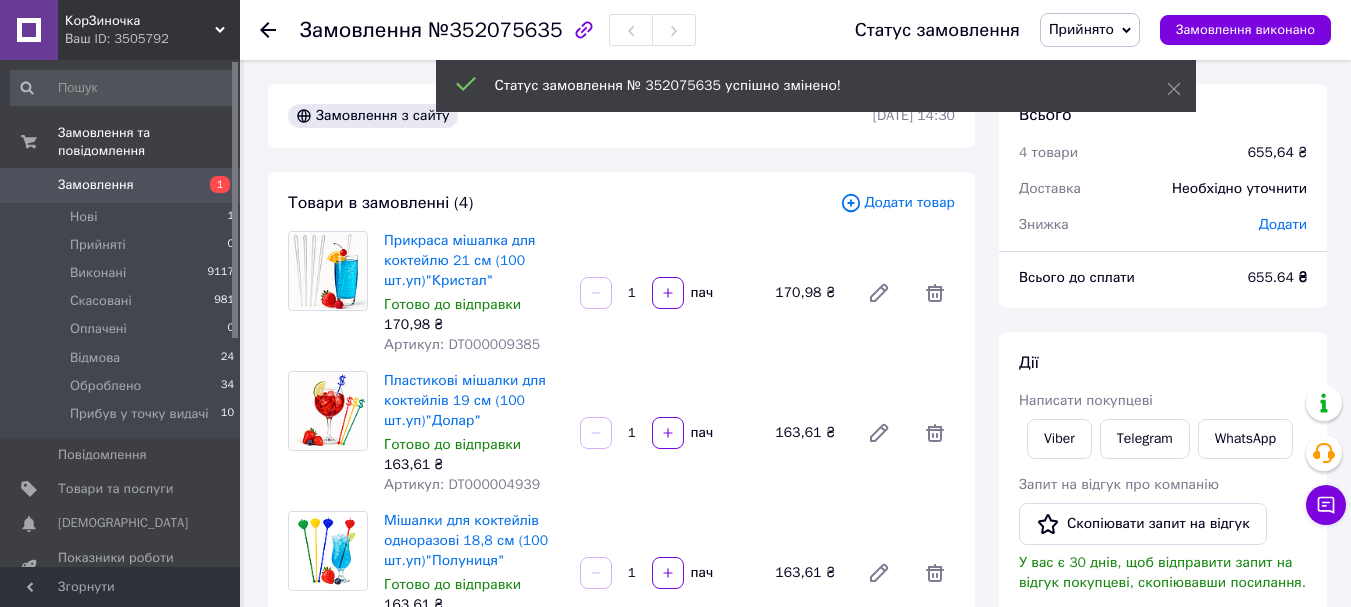 click on "Замовлення" at bounding box center [96, 185] 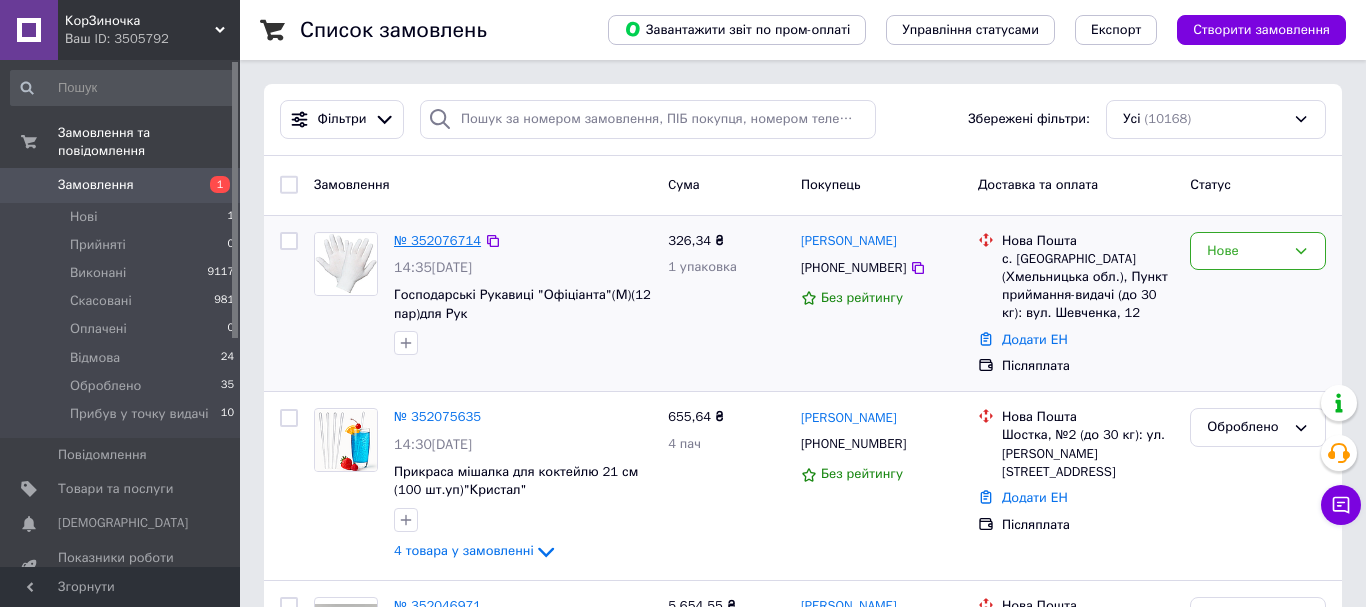 click on "№ 352076714" at bounding box center (437, 240) 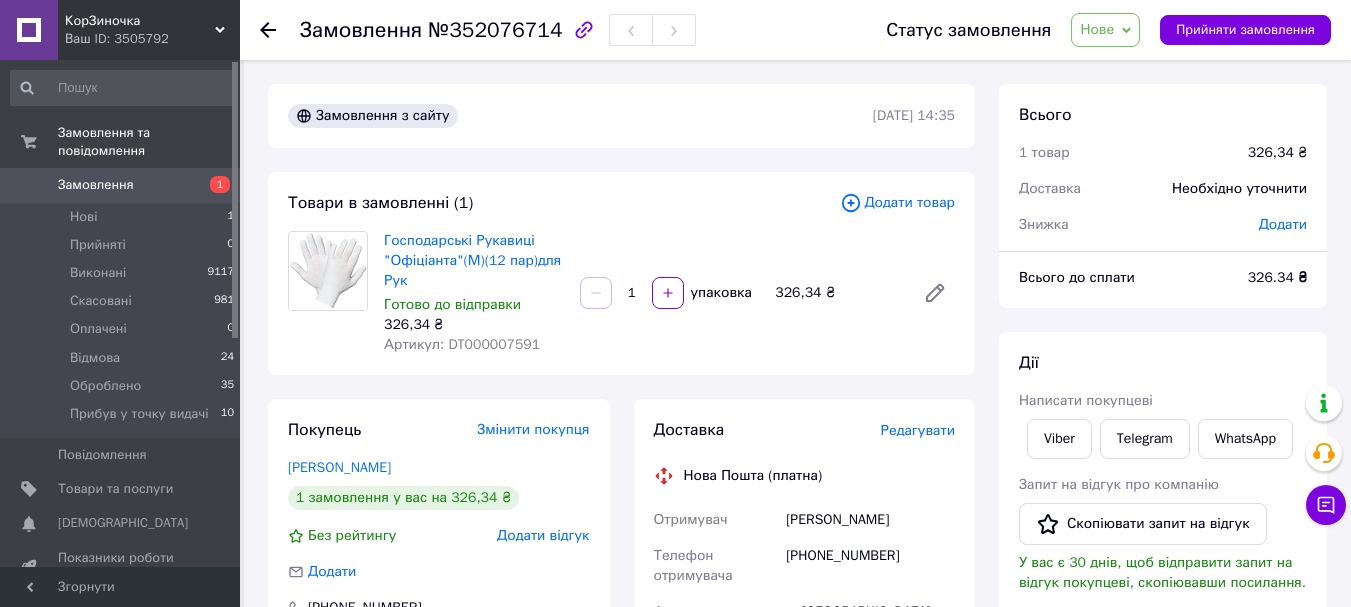 click on "Нове" at bounding box center [1097, 29] 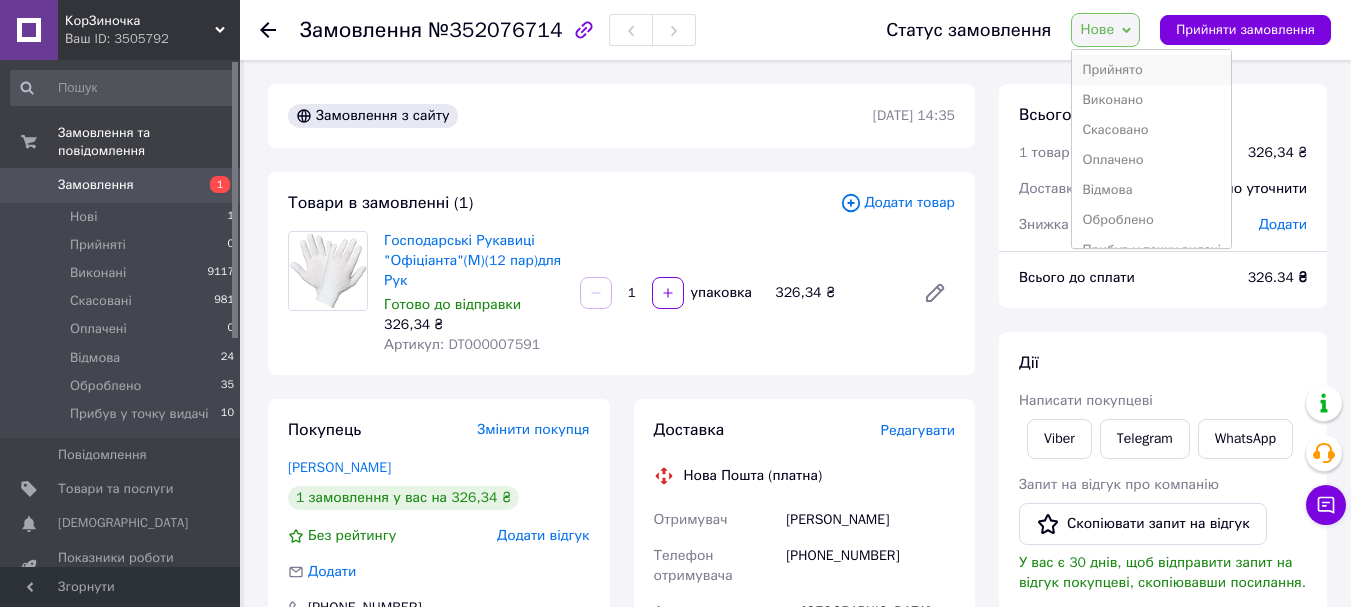 click on "Прийнято" at bounding box center [1151, 70] 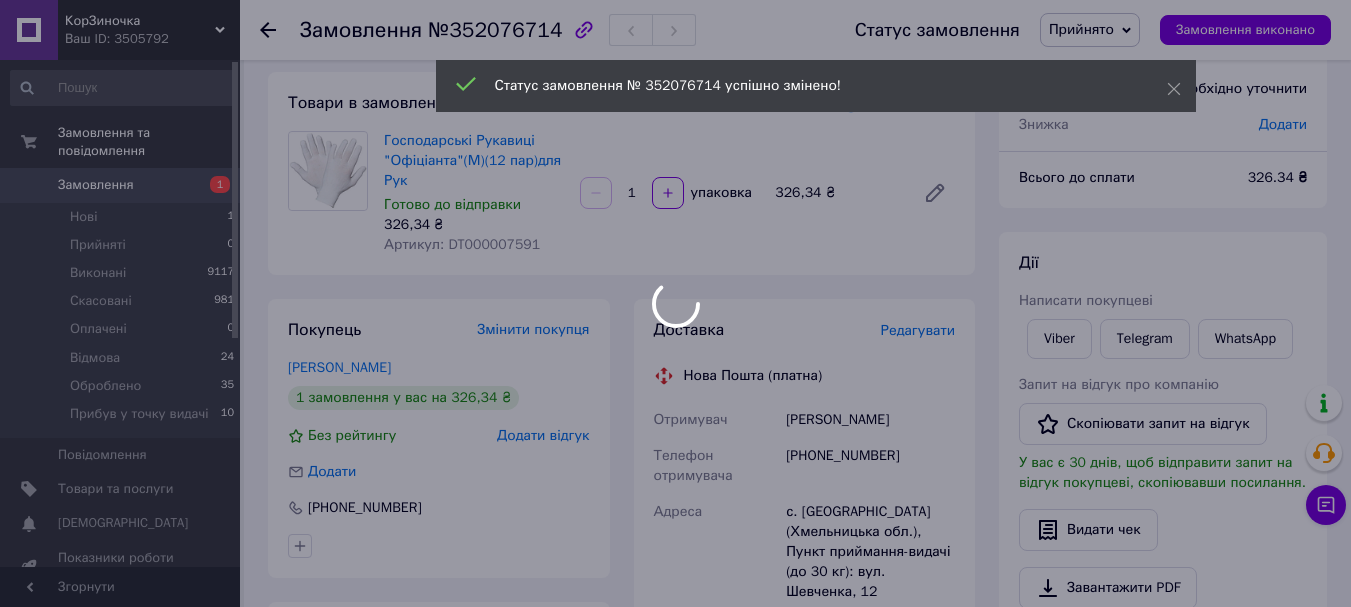scroll, scrollTop: 200, scrollLeft: 0, axis: vertical 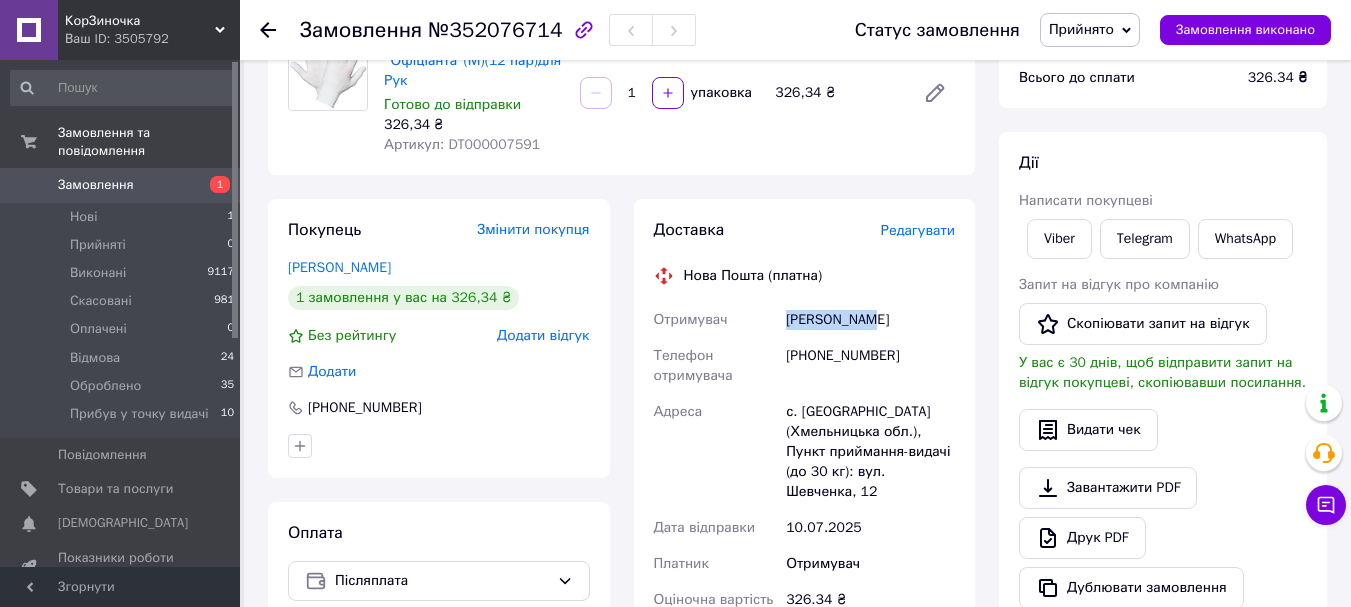 drag, startPoint x: 789, startPoint y: 322, endPoint x: 869, endPoint y: 323, distance: 80.00625 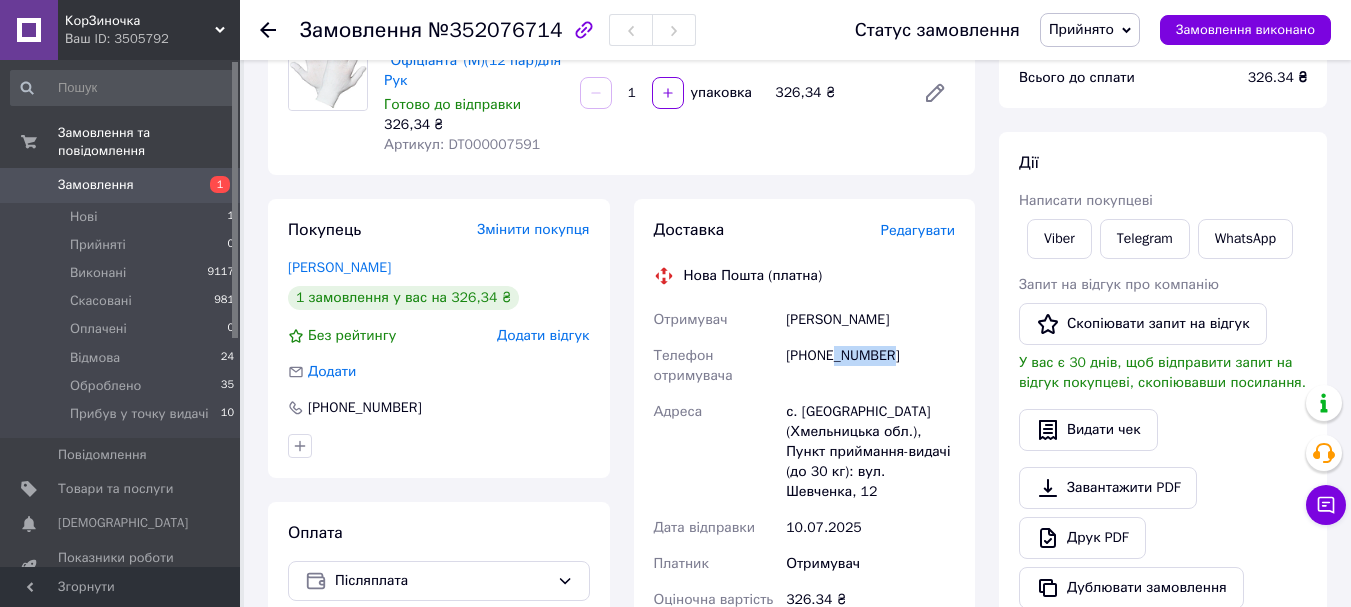 drag, startPoint x: 833, startPoint y: 357, endPoint x: 888, endPoint y: 358, distance: 55.00909 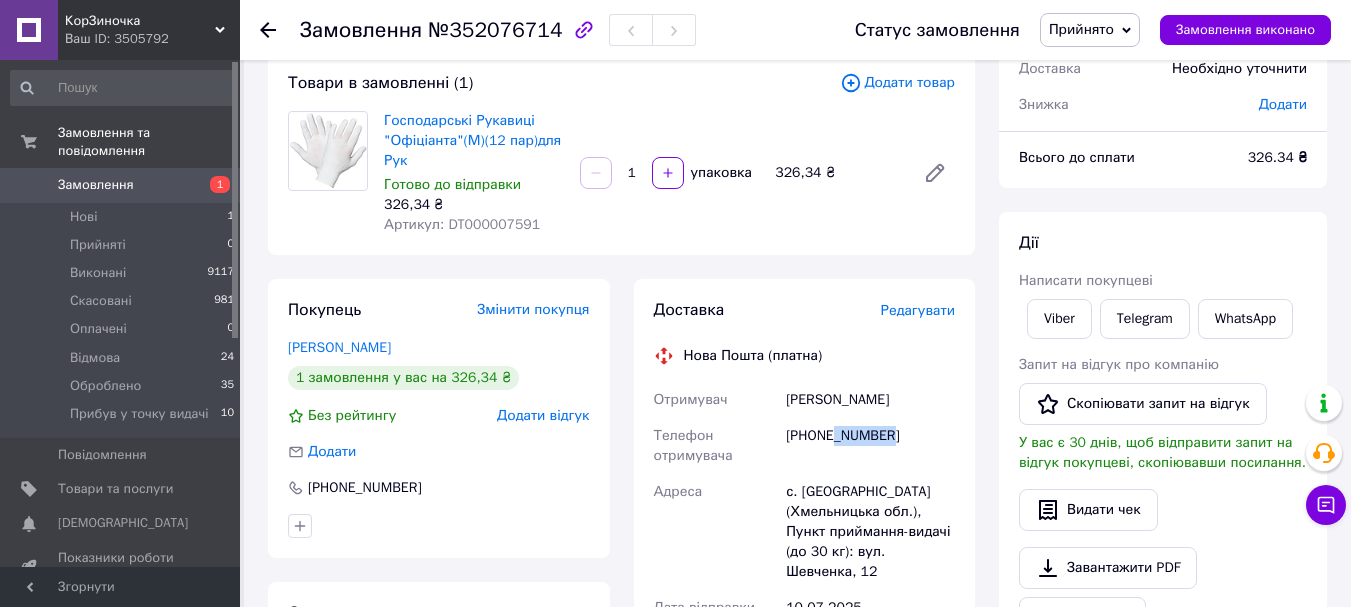 scroll, scrollTop: 100, scrollLeft: 0, axis: vertical 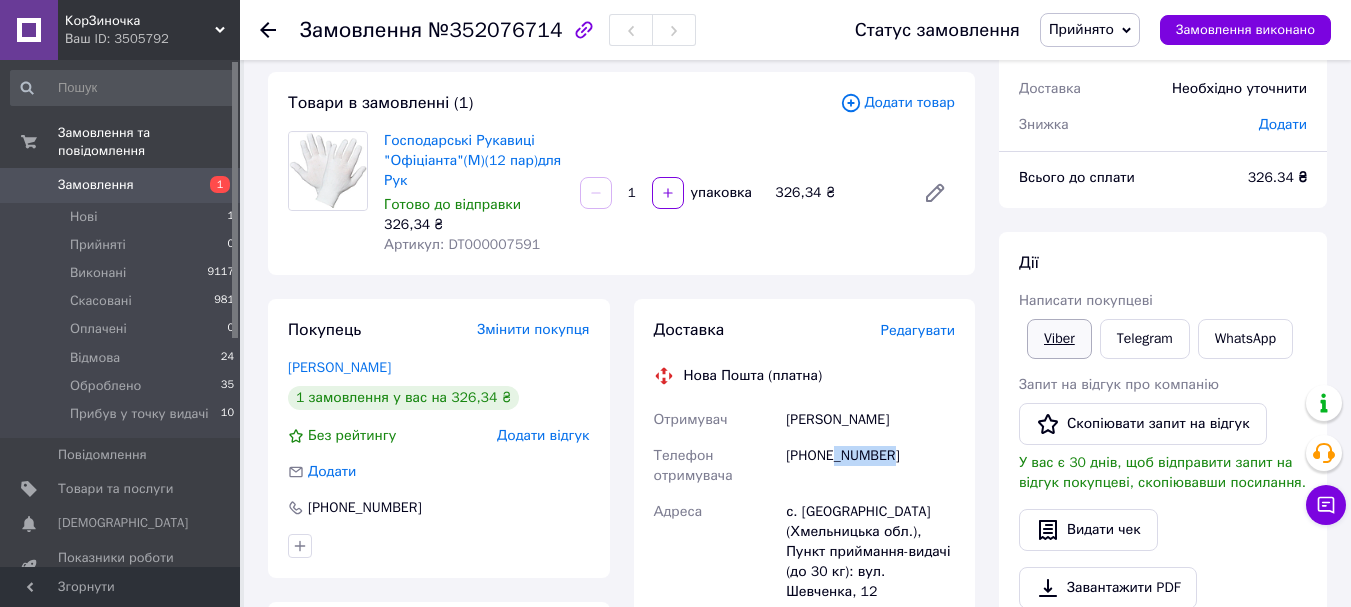 click on "Viber" at bounding box center (1059, 339) 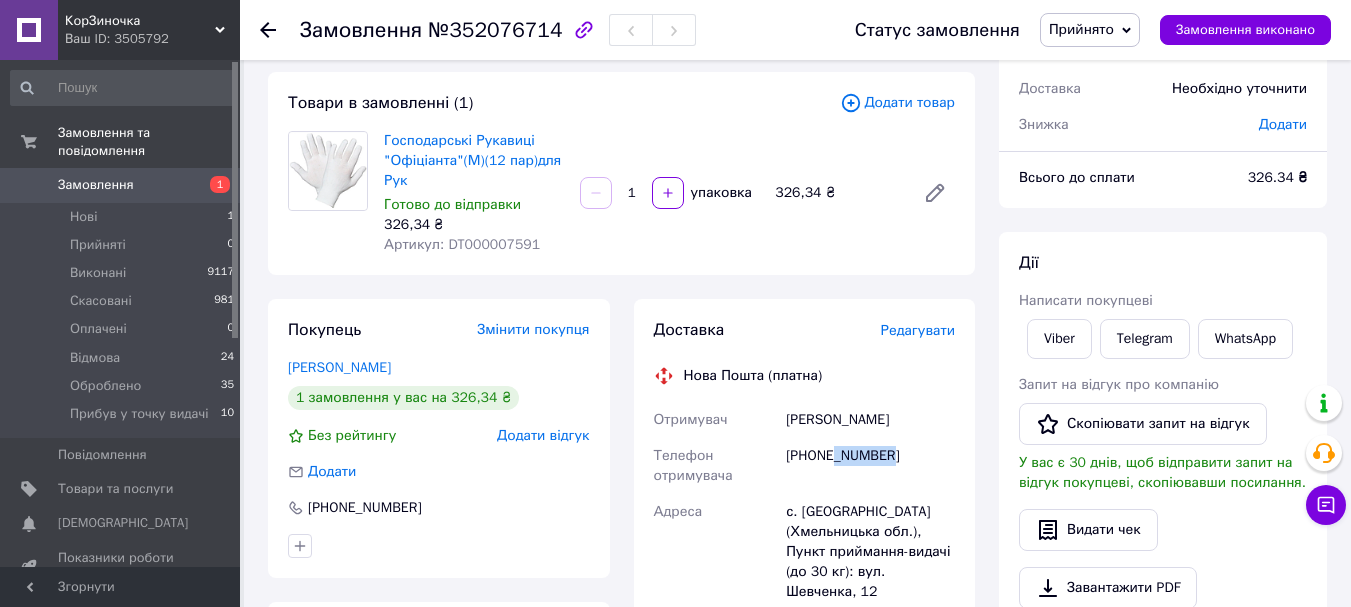 click on "Прийнято" at bounding box center (1081, 29) 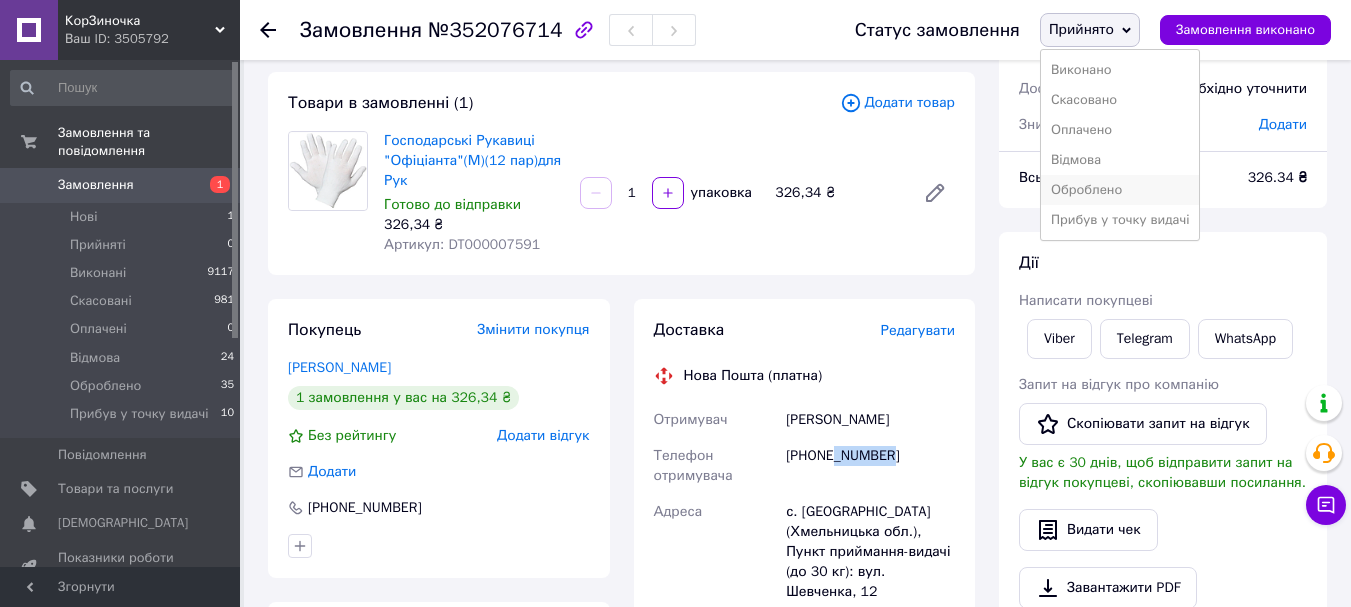 click on "Оброблено" at bounding box center (1120, 190) 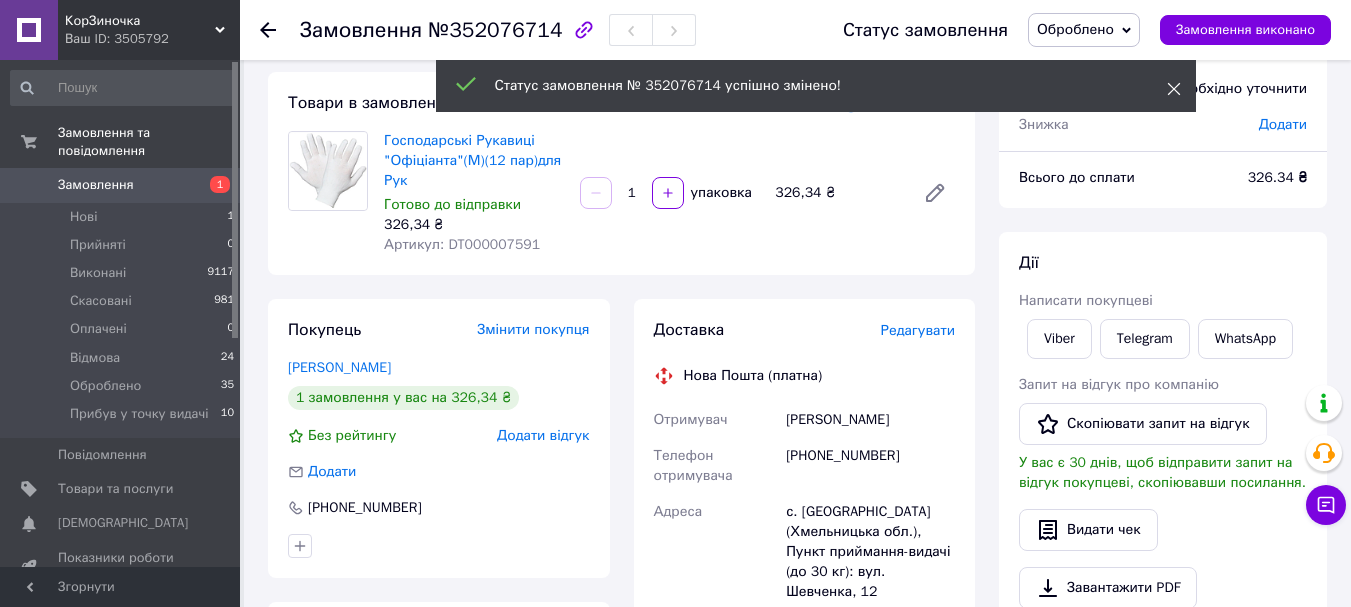 click 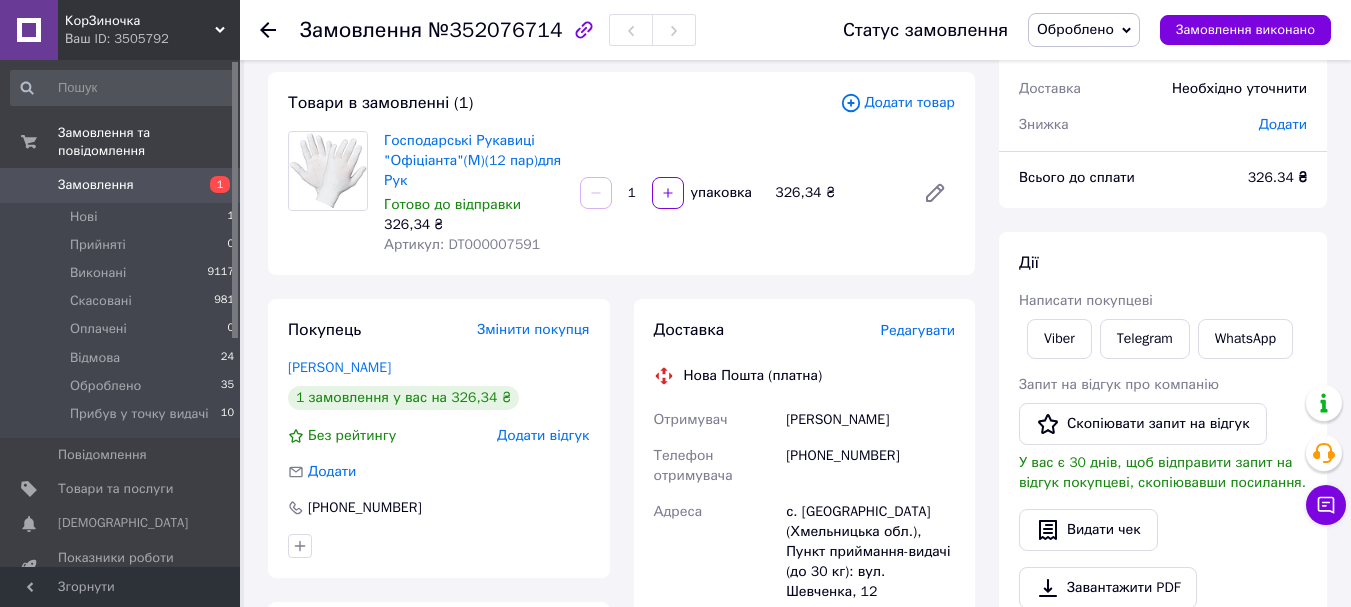 click on "Замовлення" at bounding box center (96, 185) 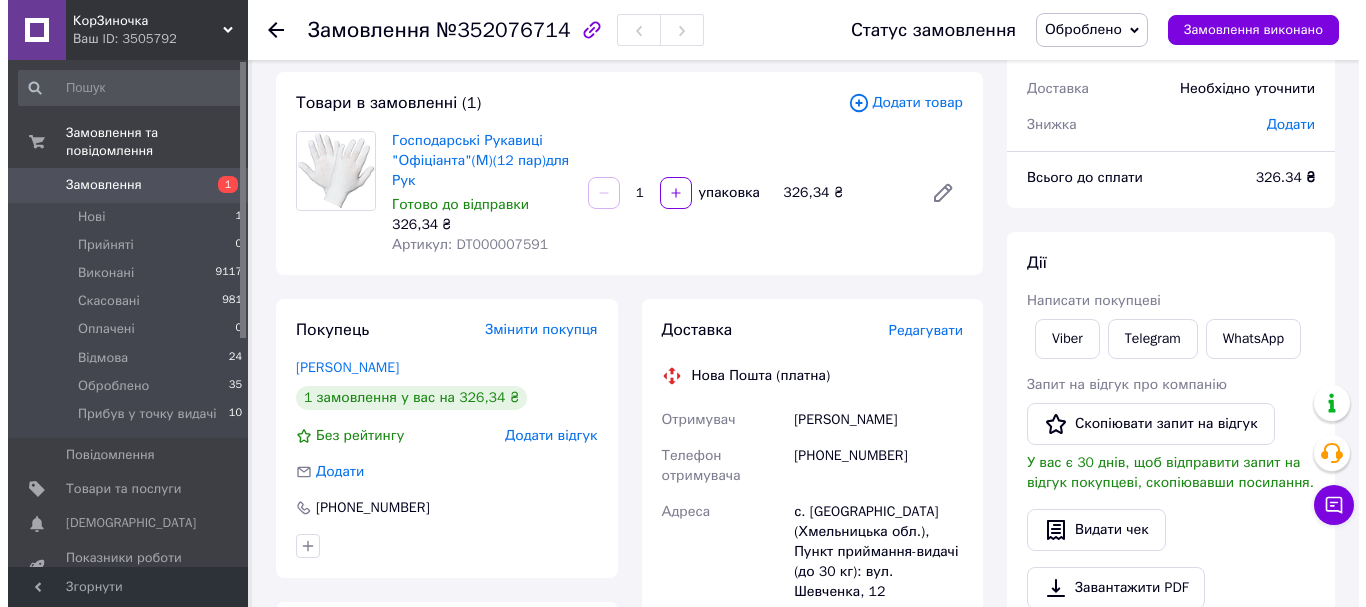 scroll, scrollTop: 0, scrollLeft: 0, axis: both 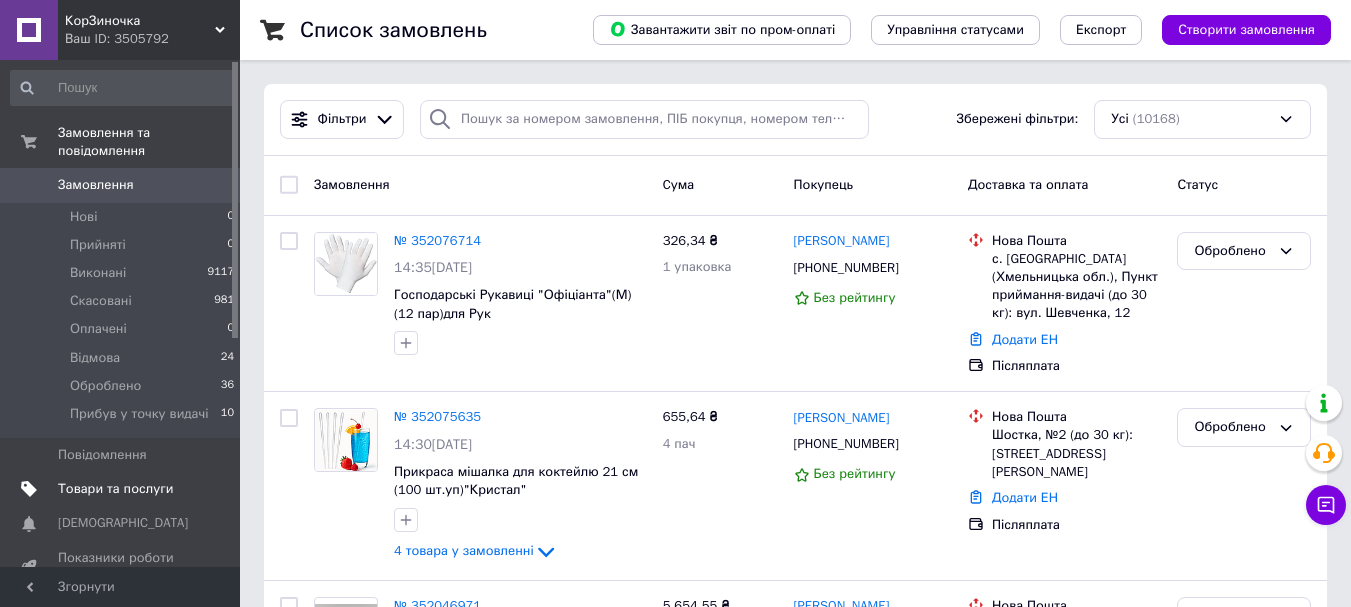 click on "Товари та послуги" at bounding box center (115, 489) 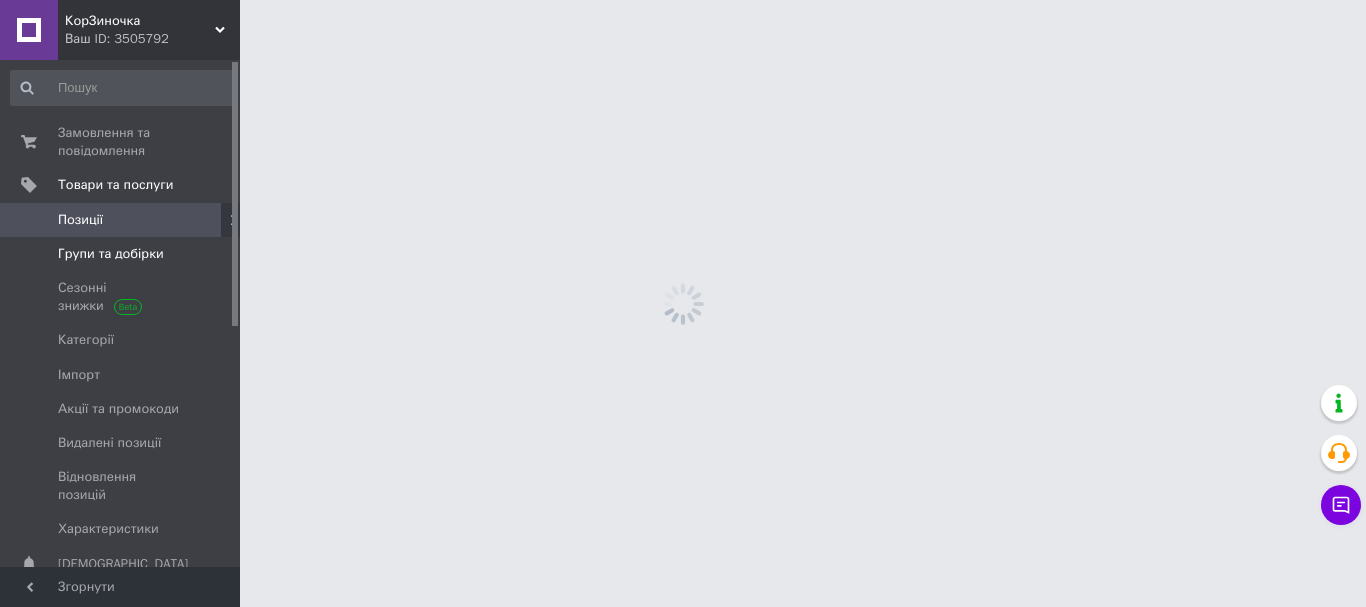 click on "Групи та добірки" at bounding box center (111, 254) 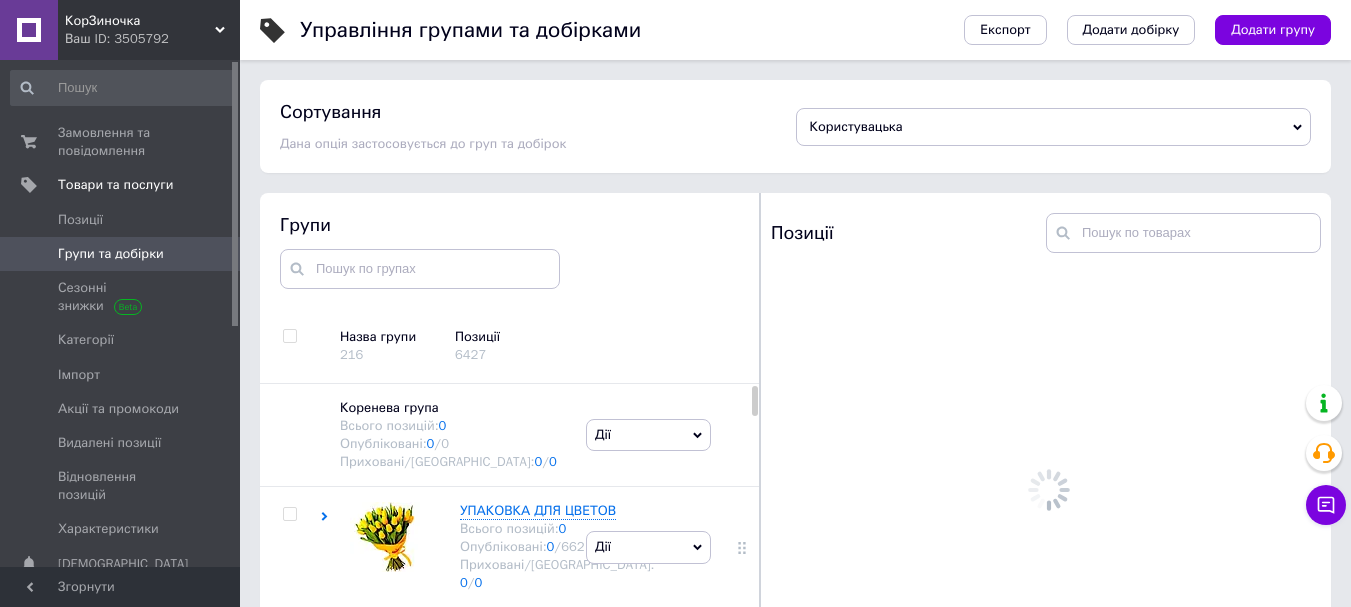 scroll, scrollTop: 113, scrollLeft: 0, axis: vertical 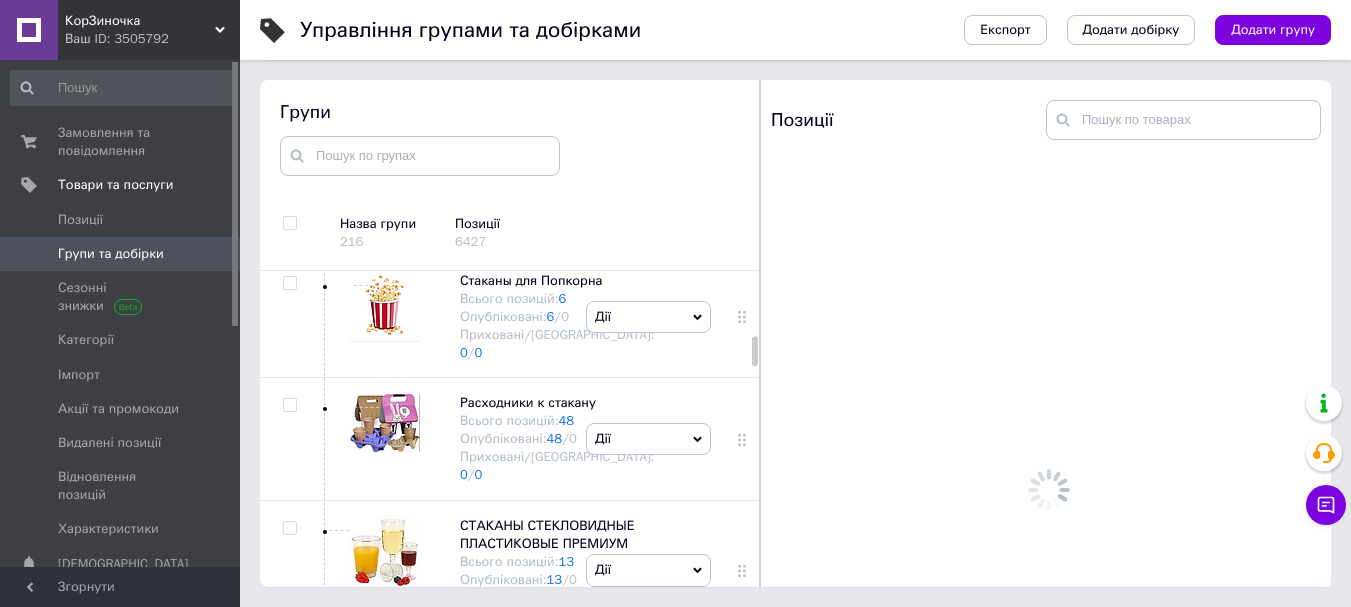 click at bounding box center (289, -84) 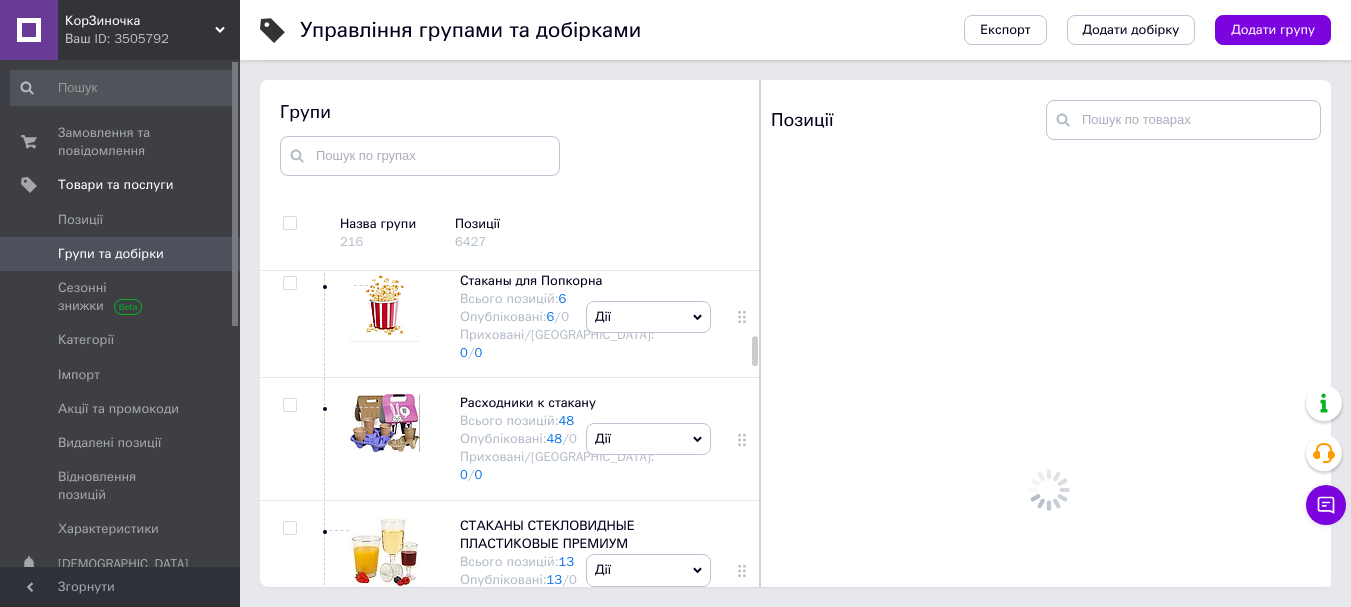 checkbox on "true" 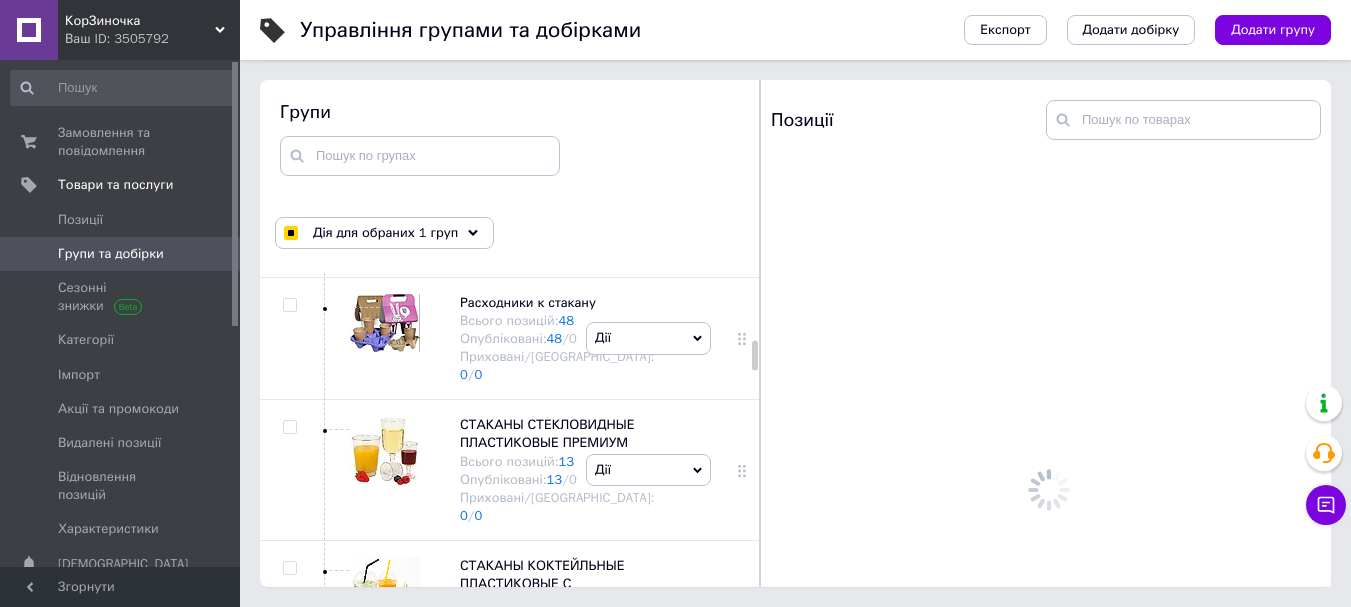 scroll, scrollTop: 1844, scrollLeft: 0, axis: vertical 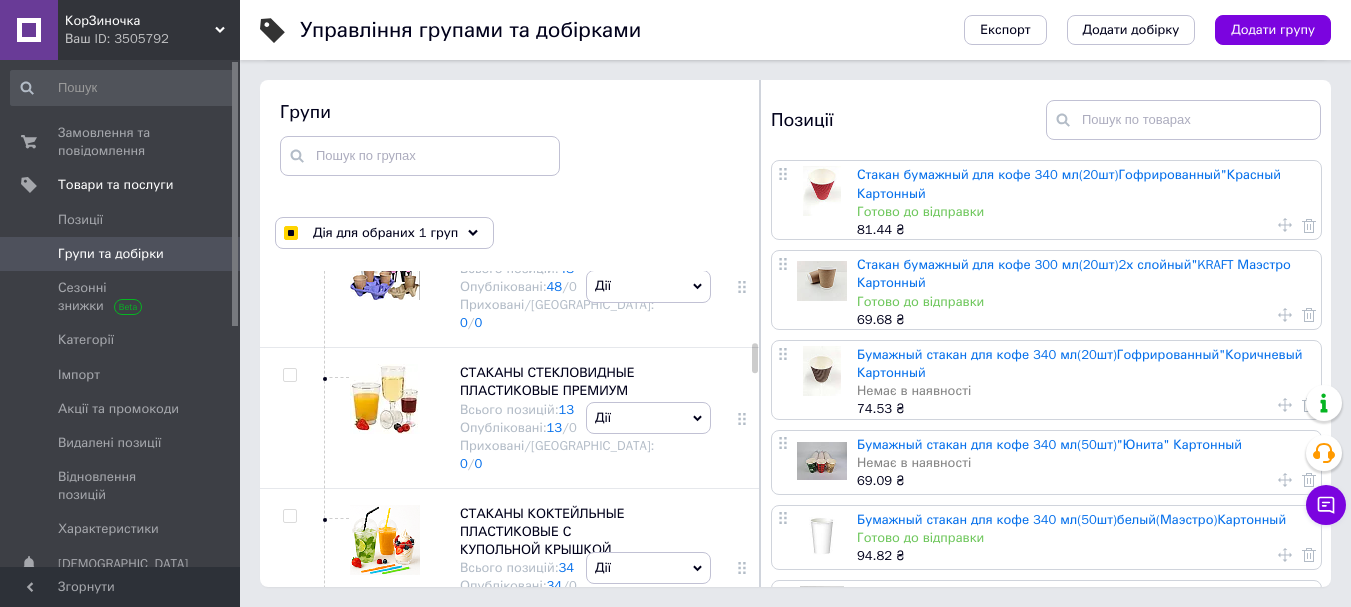 click at bounding box center [289, -114] 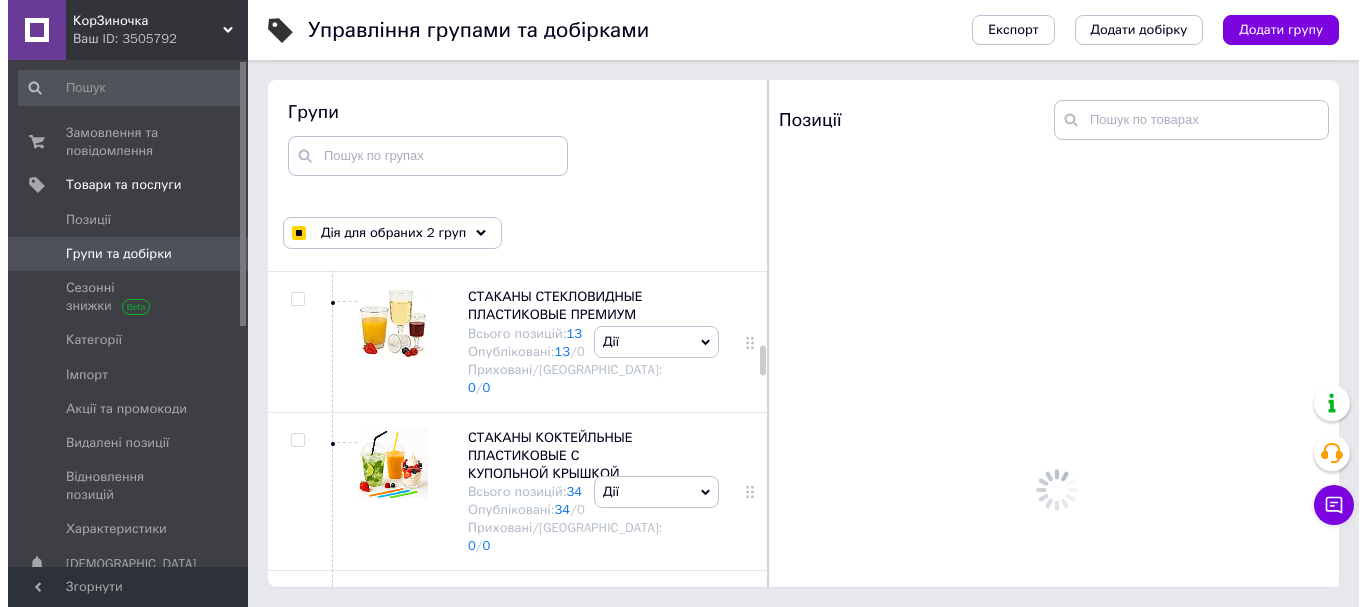 scroll, scrollTop: 1992, scrollLeft: 0, axis: vertical 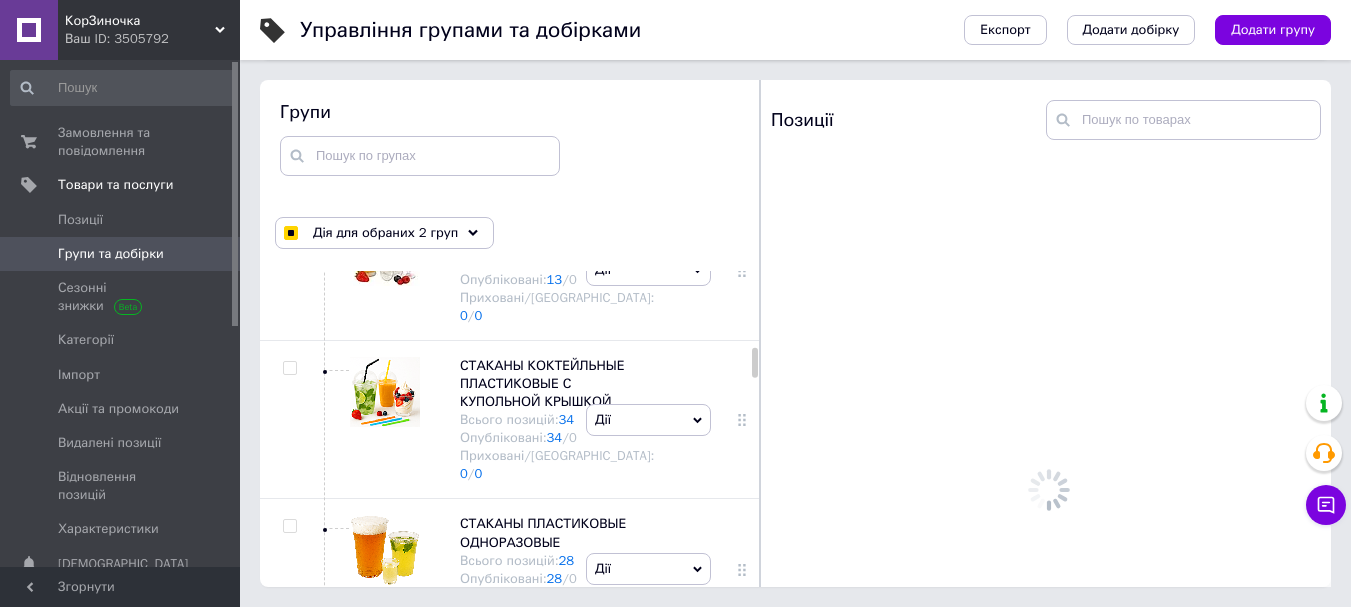 click at bounding box center [289, -140] 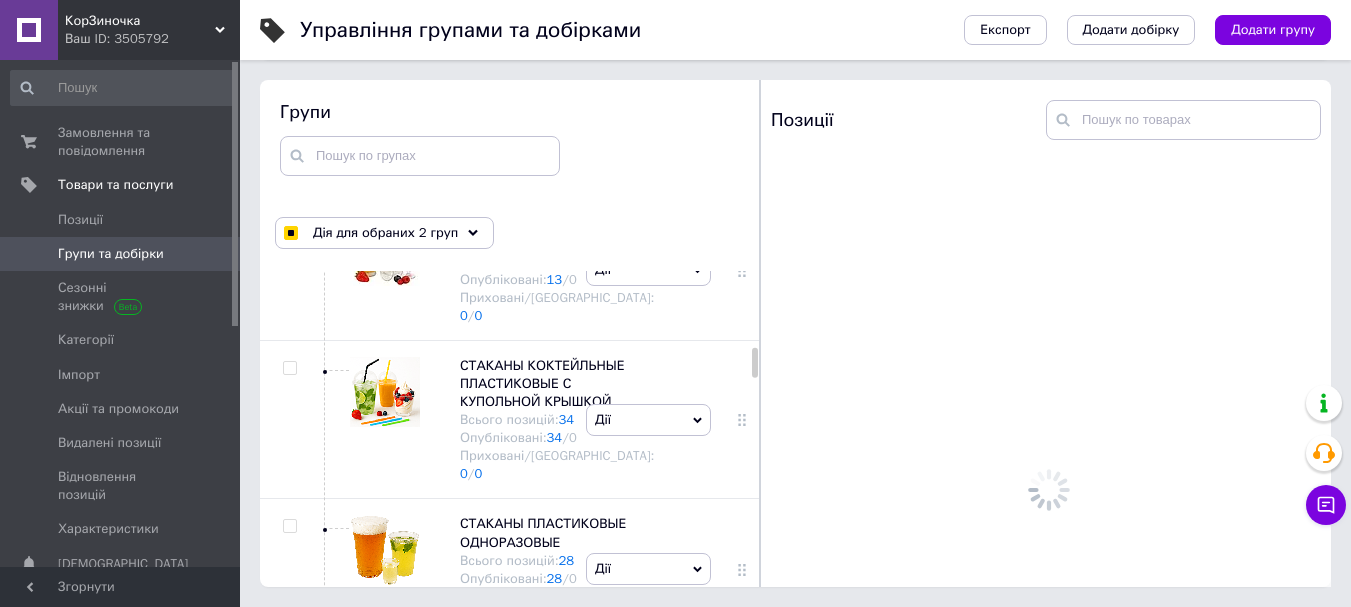 checkbox on "true" 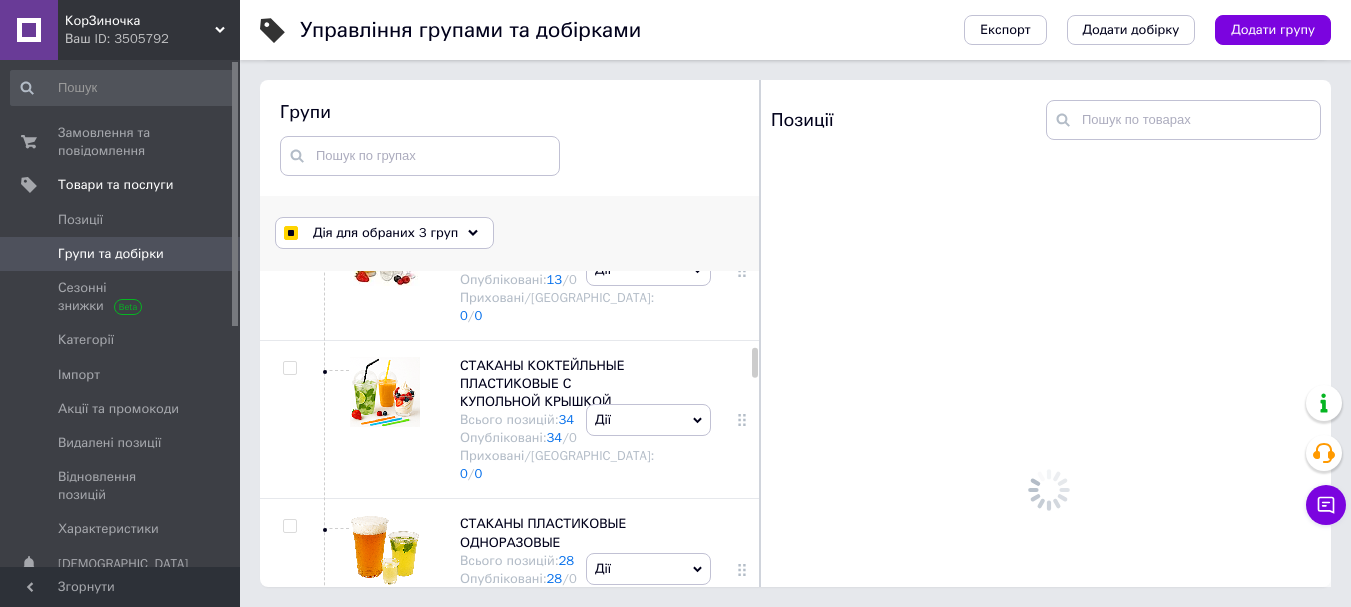 click on "Дія для обраних 3 груп" at bounding box center [384, 233] 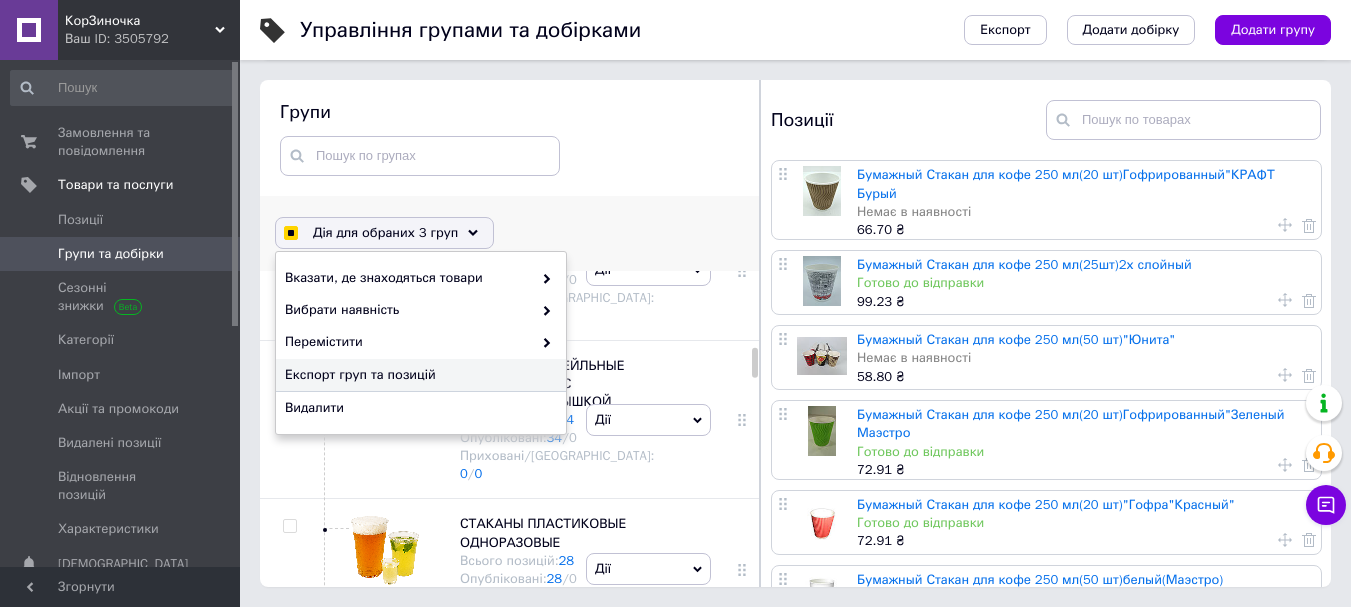 click on "Експорт груп та позицій" at bounding box center (418, 375) 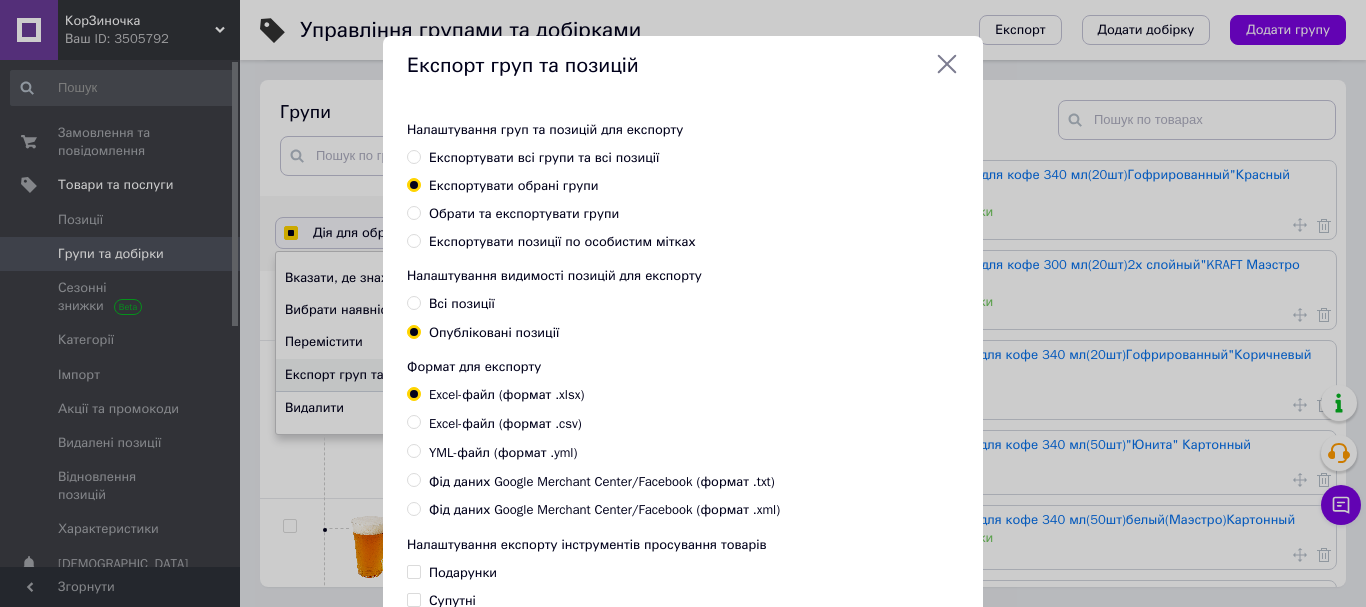 scroll, scrollTop: 1975, scrollLeft: 0, axis: vertical 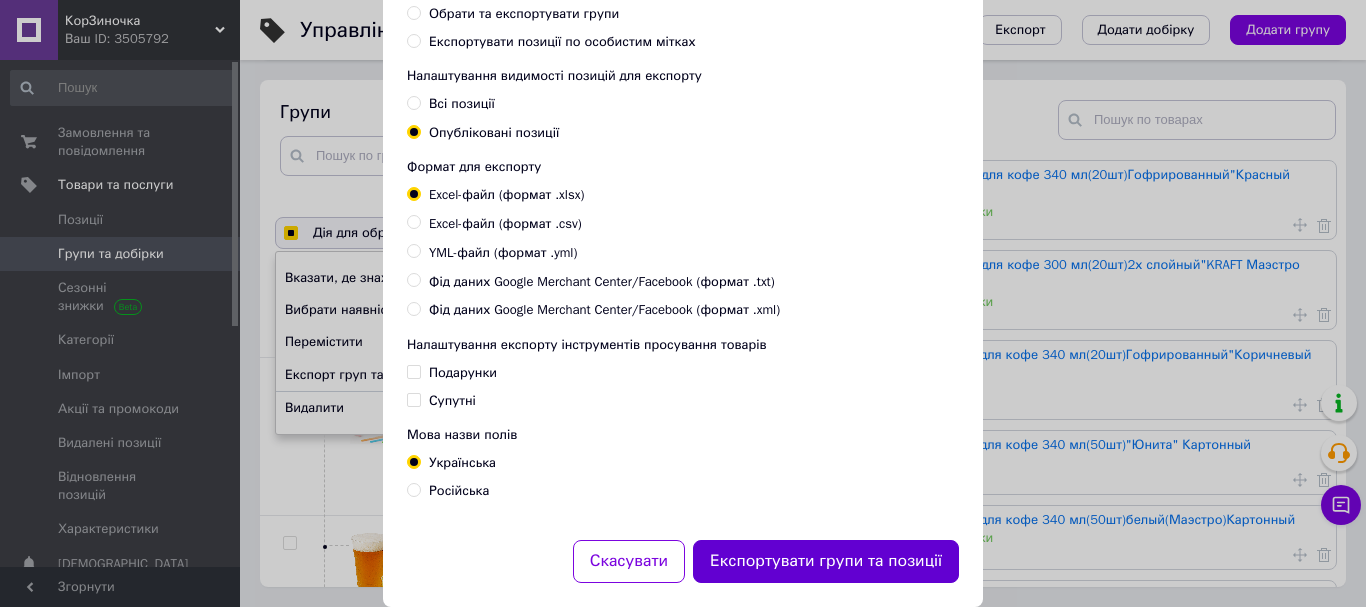 click on "Експортувати групи та позиції" at bounding box center [826, 561] 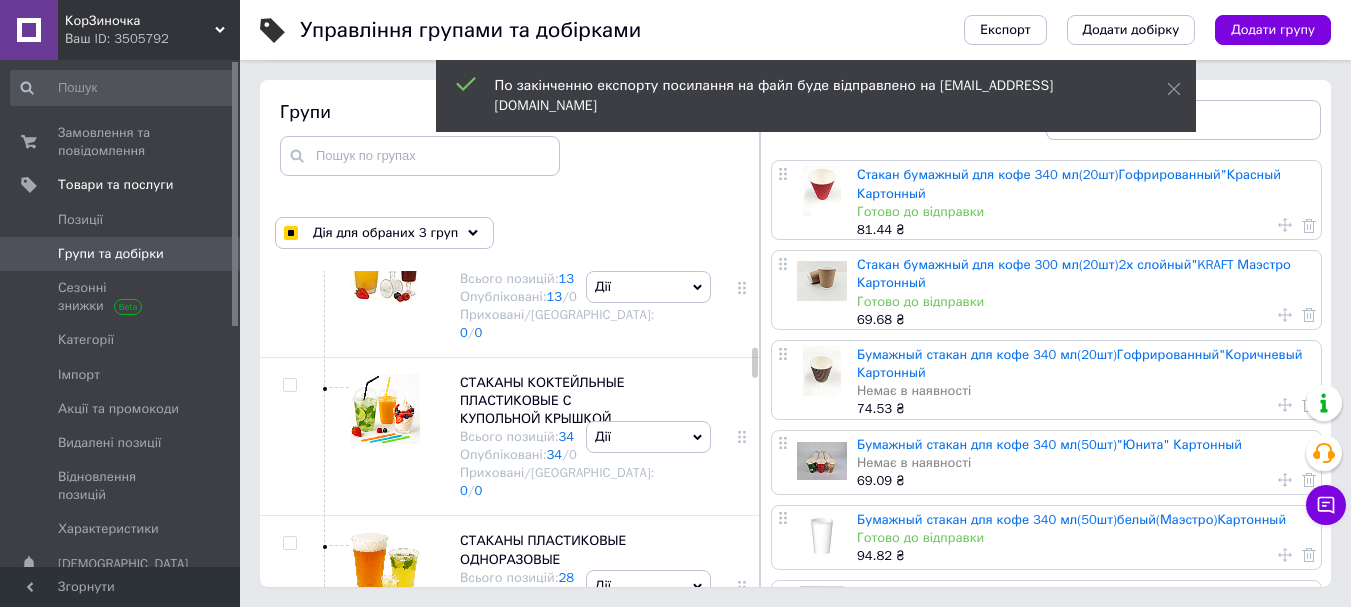 scroll, scrollTop: 1992, scrollLeft: 0, axis: vertical 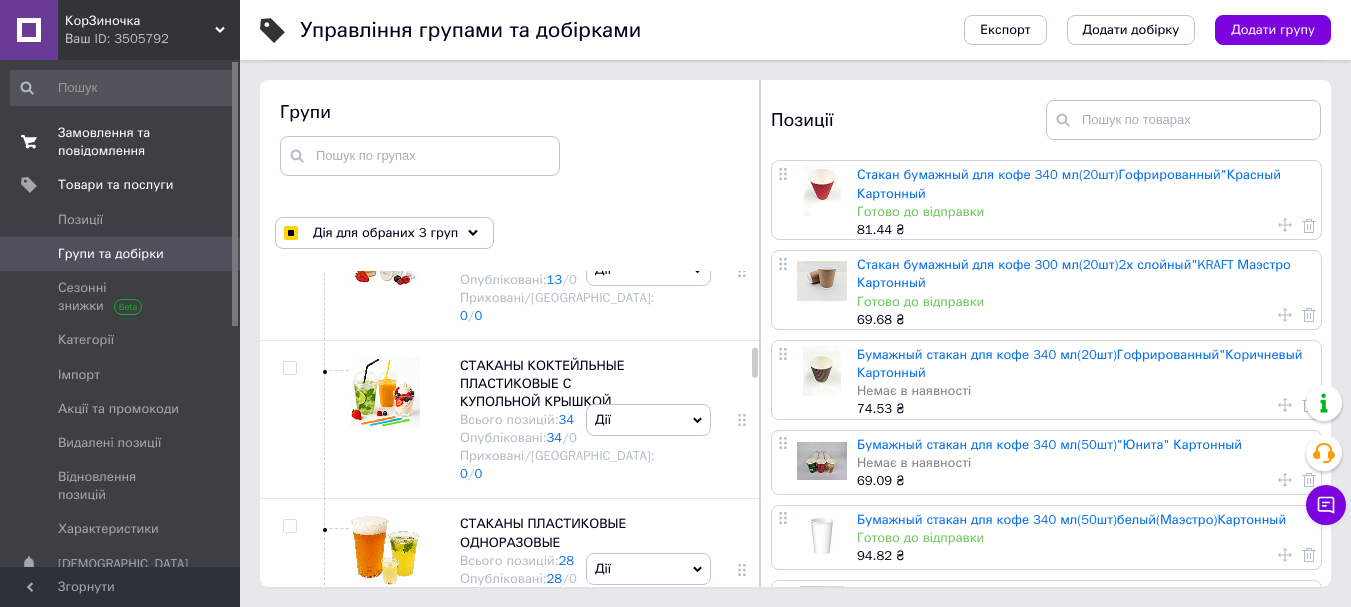 click on "Замовлення та повідомлення" at bounding box center [121, 142] 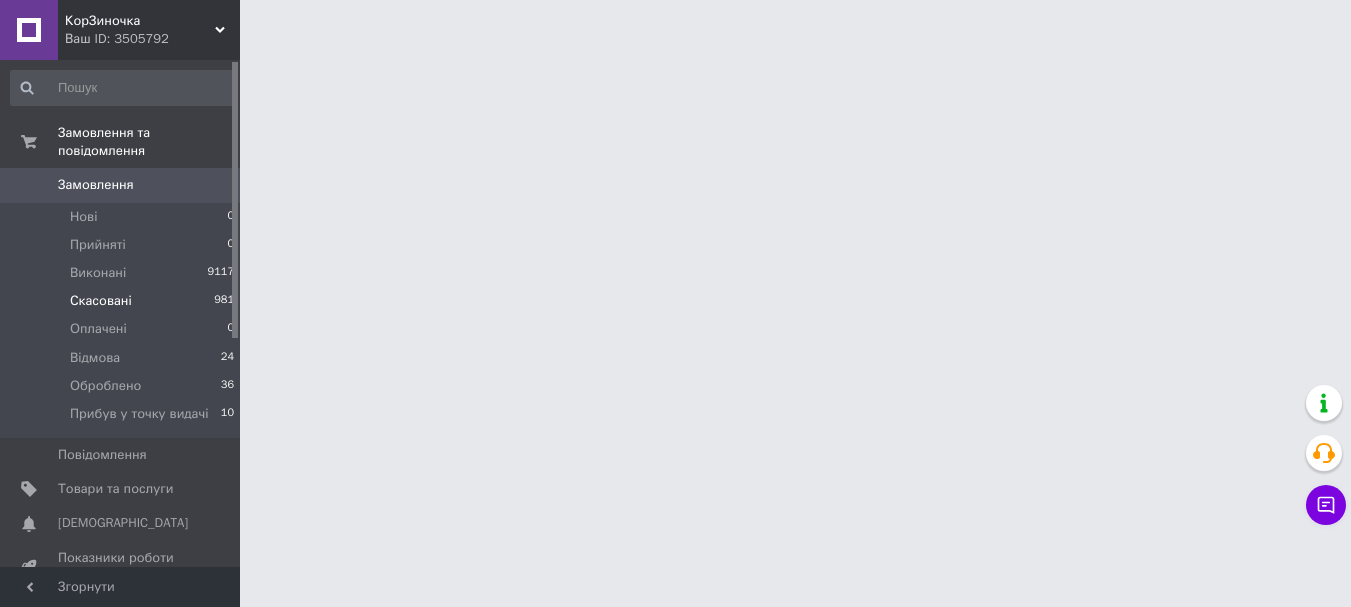 scroll, scrollTop: 0, scrollLeft: 0, axis: both 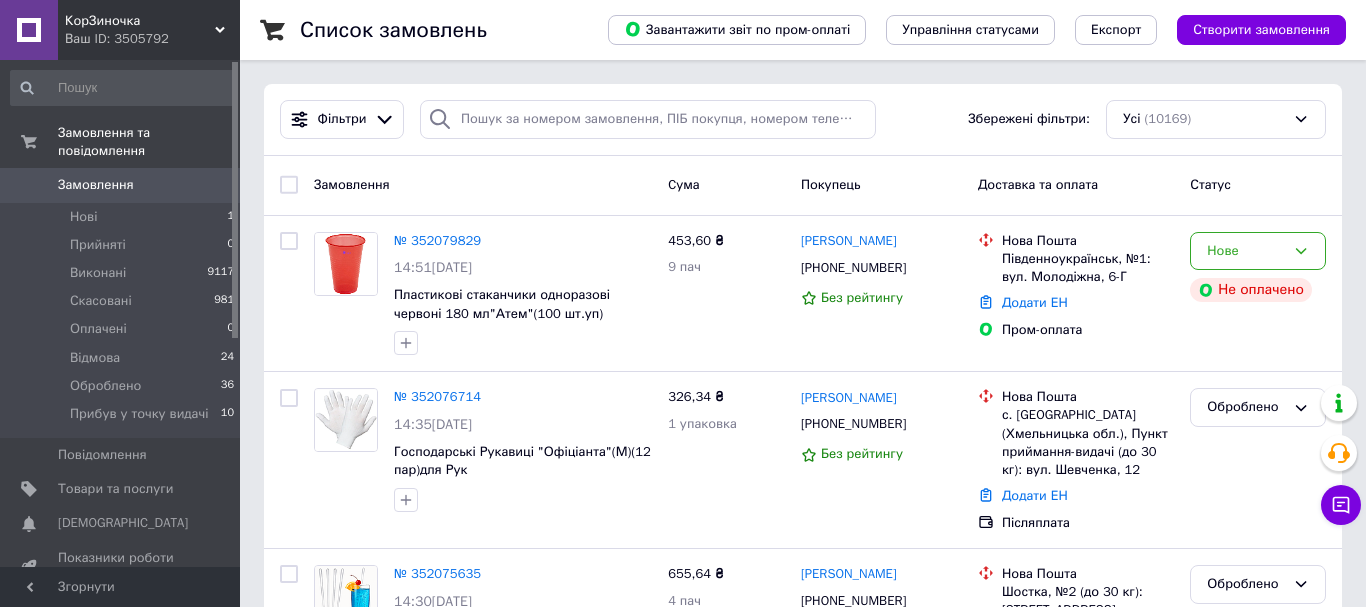 click on "№ 352079829" at bounding box center (437, 240) 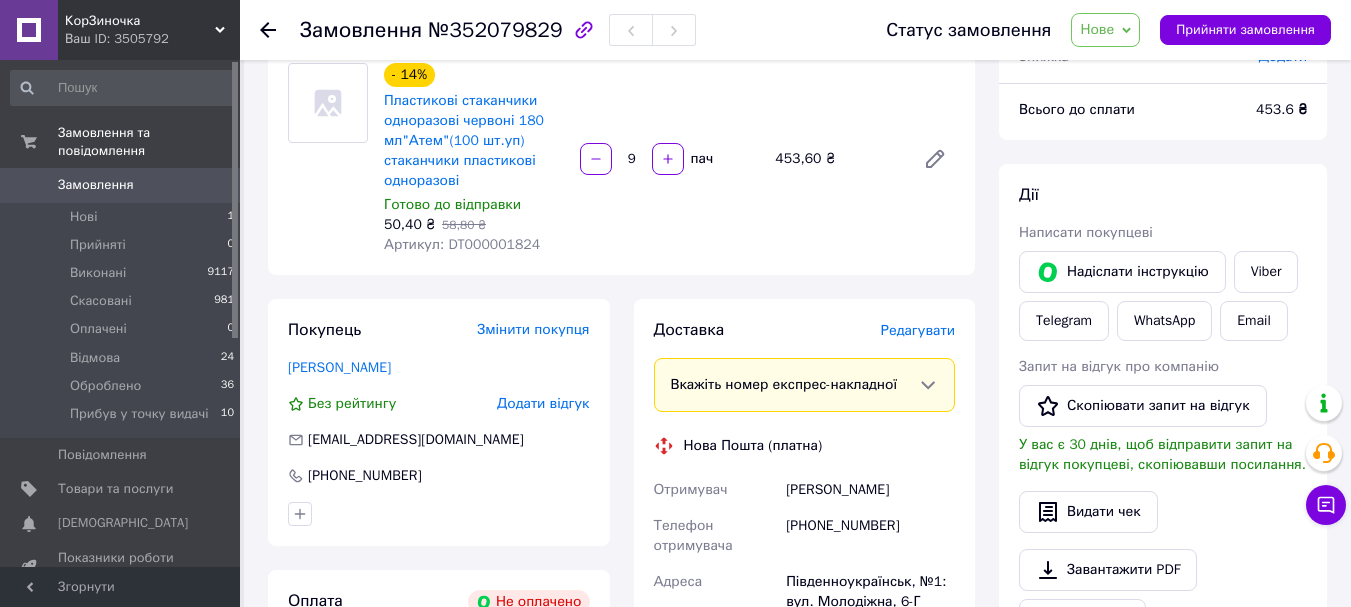 scroll, scrollTop: 200, scrollLeft: 0, axis: vertical 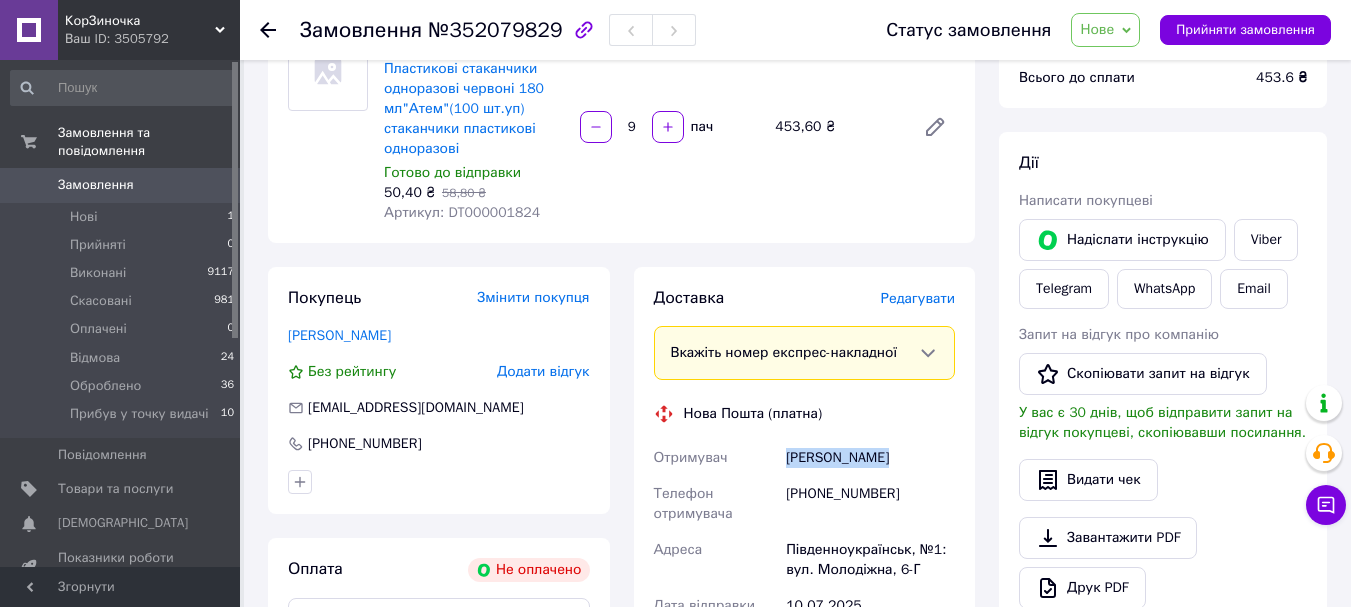 drag, startPoint x: 789, startPoint y: 458, endPoint x: 896, endPoint y: 466, distance: 107.298645 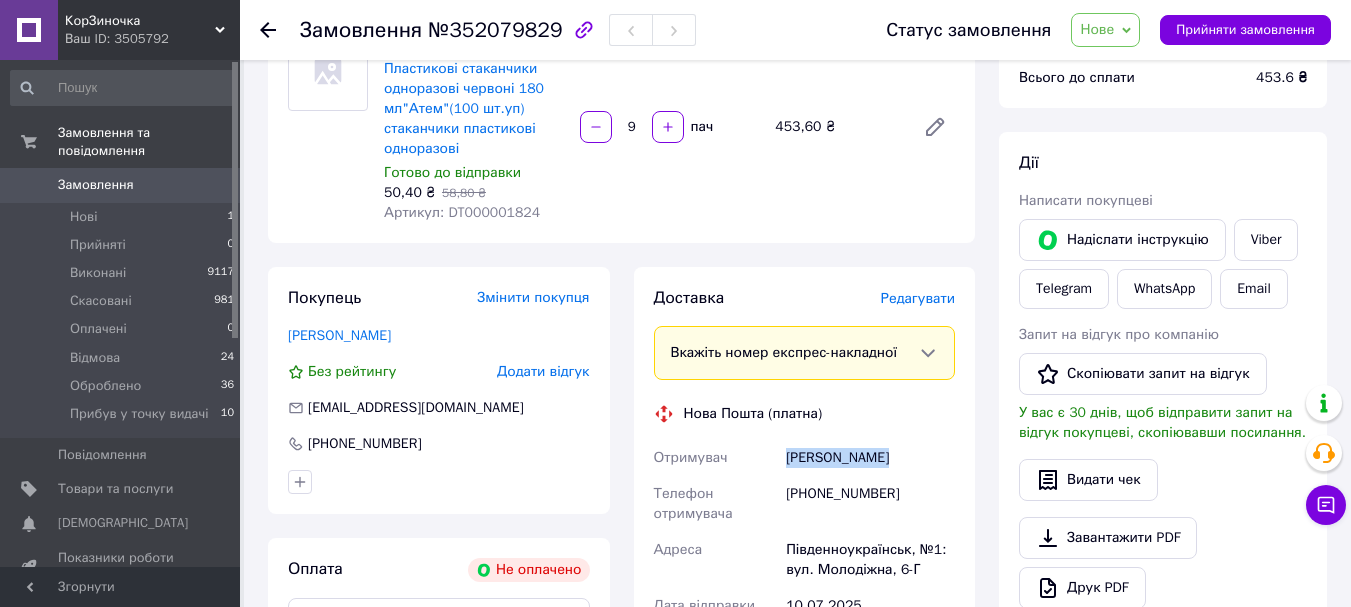 copy on "[PERSON_NAME]" 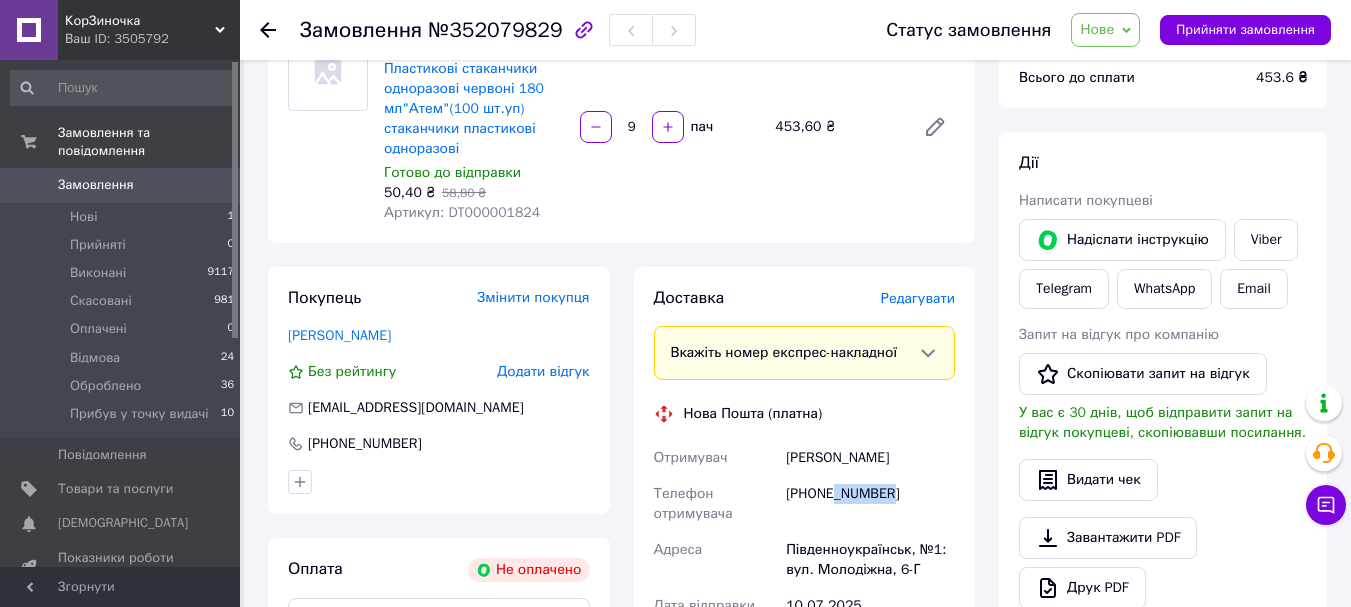 drag, startPoint x: 836, startPoint y: 499, endPoint x: 899, endPoint y: 497, distance: 63.03174 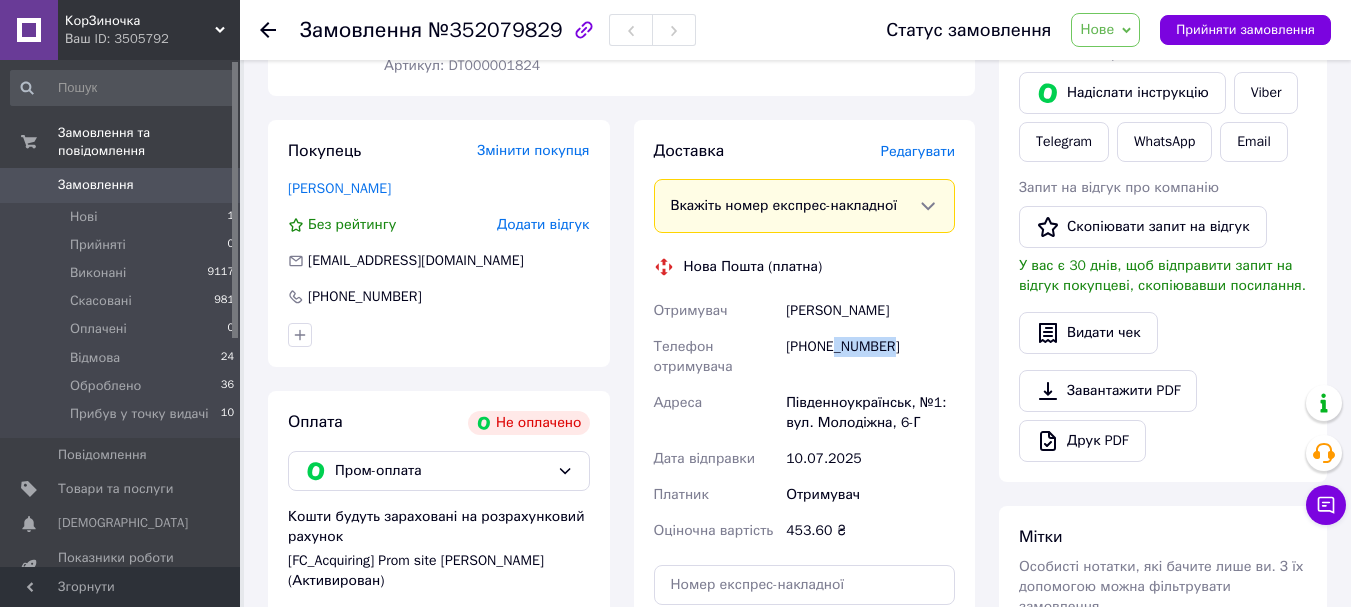 scroll, scrollTop: 400, scrollLeft: 0, axis: vertical 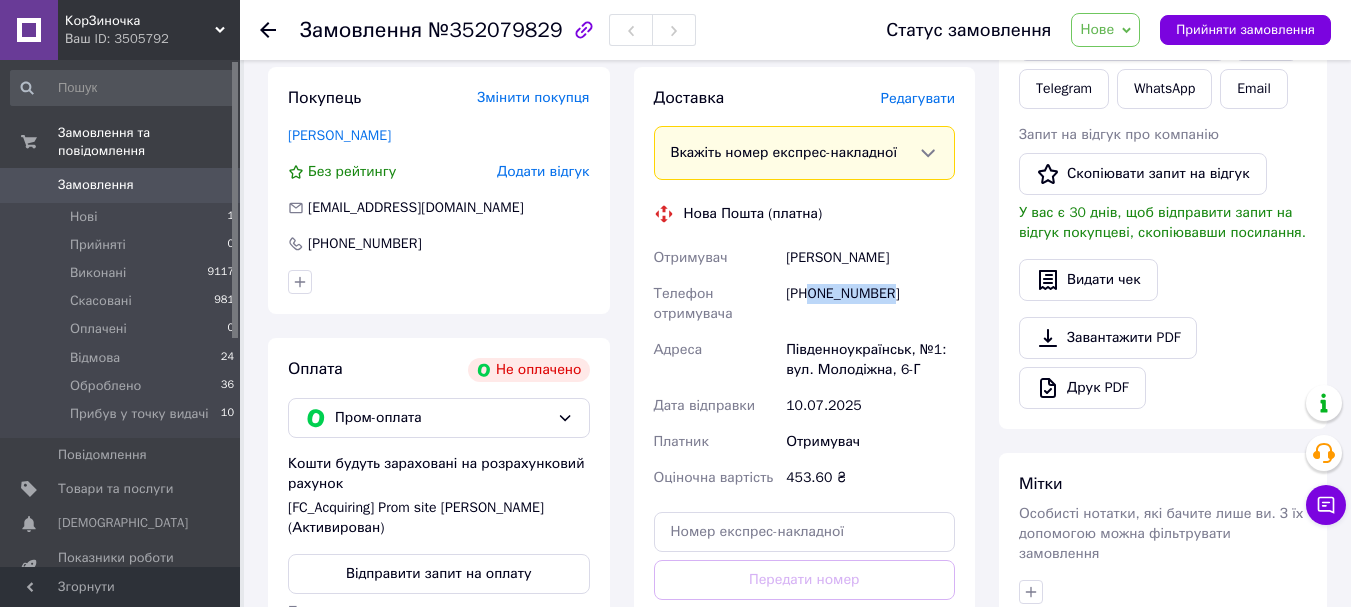 drag, startPoint x: 810, startPoint y: 294, endPoint x: 908, endPoint y: 297, distance: 98.045906 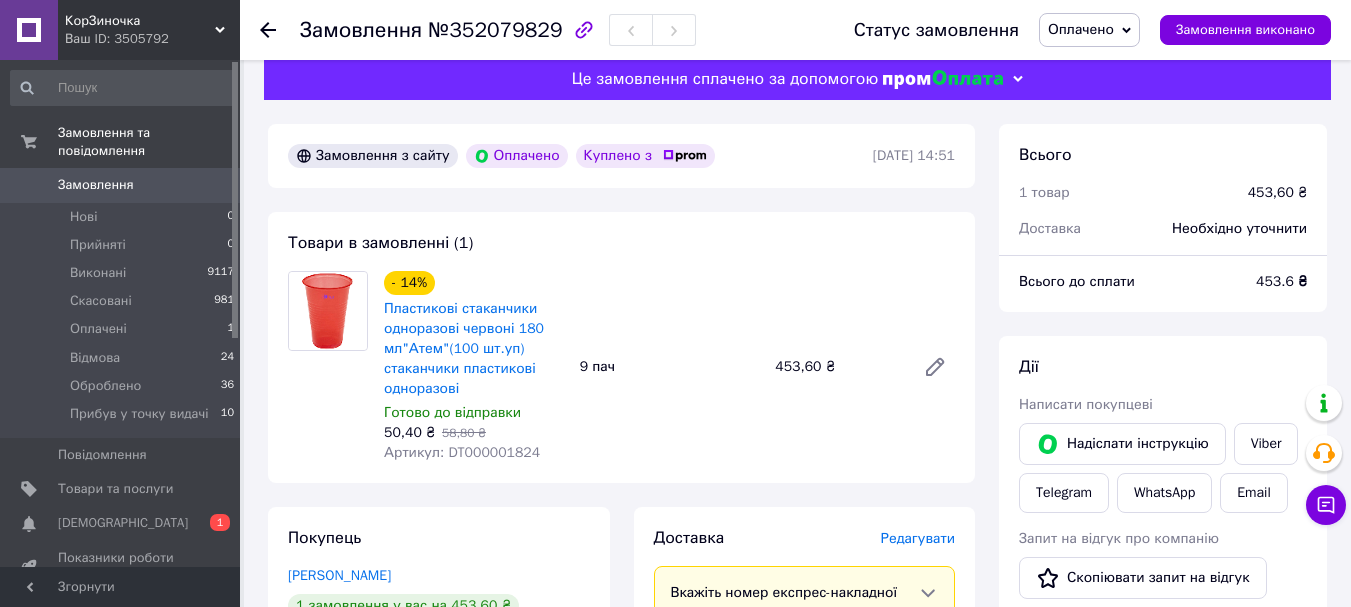 scroll, scrollTop: 0, scrollLeft: 0, axis: both 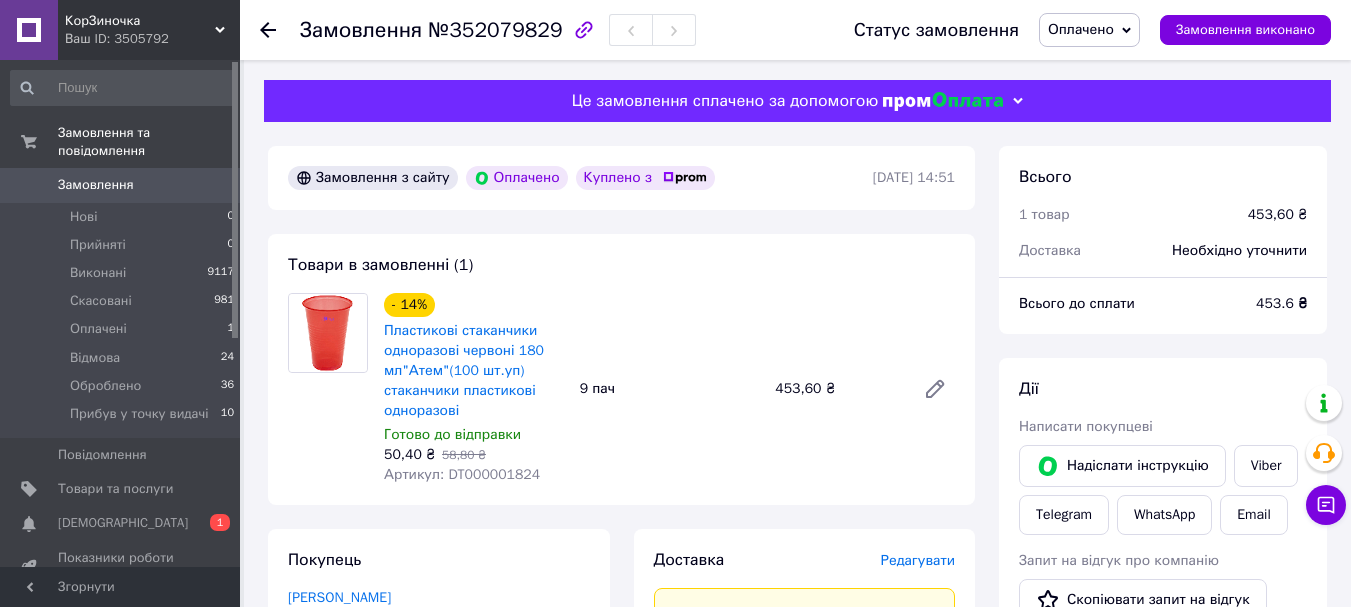 click on "Оплачено" at bounding box center (1081, 29) 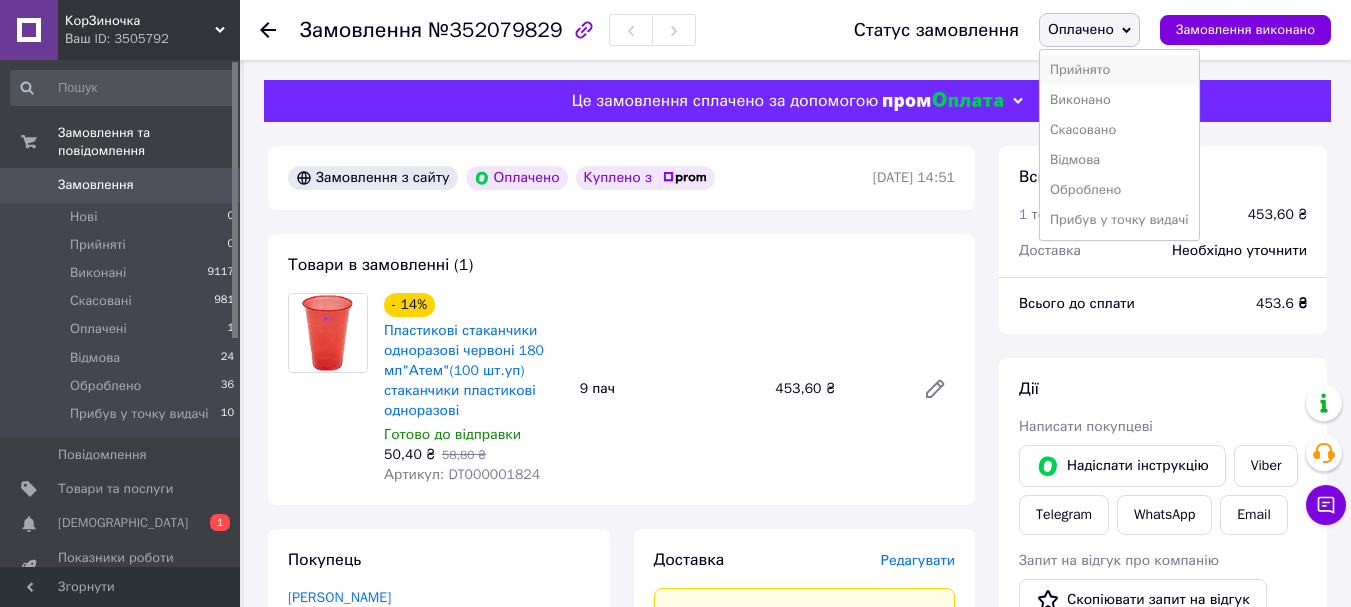 click on "Прийнято" at bounding box center [1119, 70] 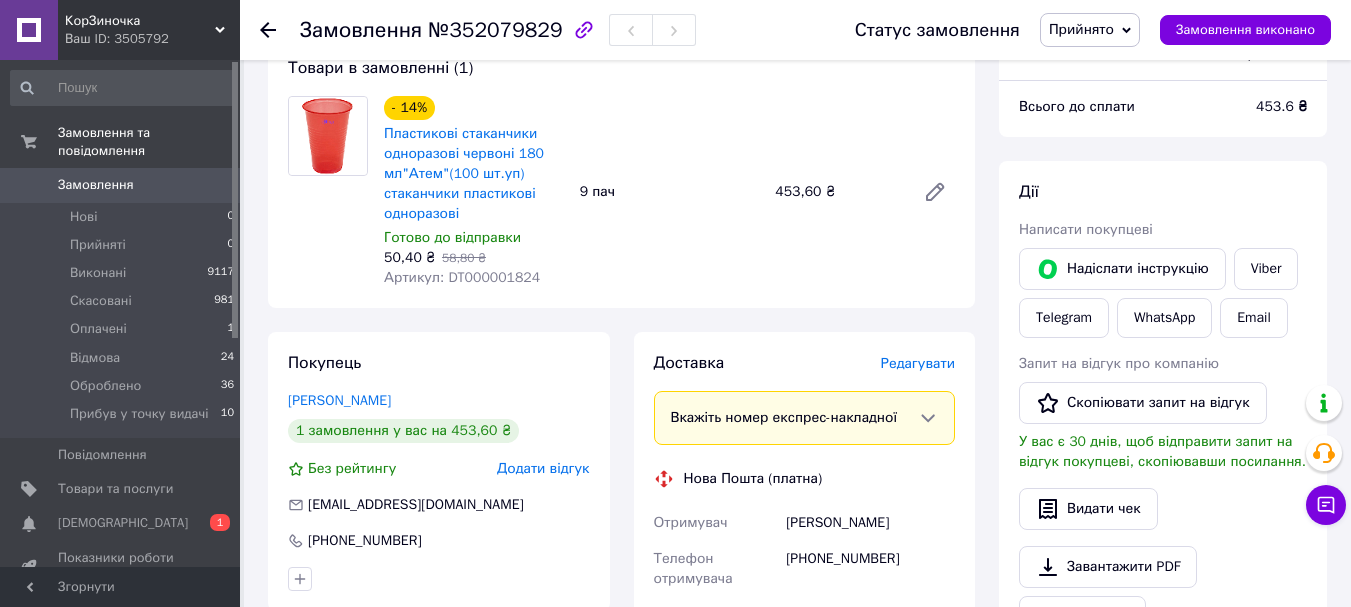 scroll, scrollTop: 200, scrollLeft: 0, axis: vertical 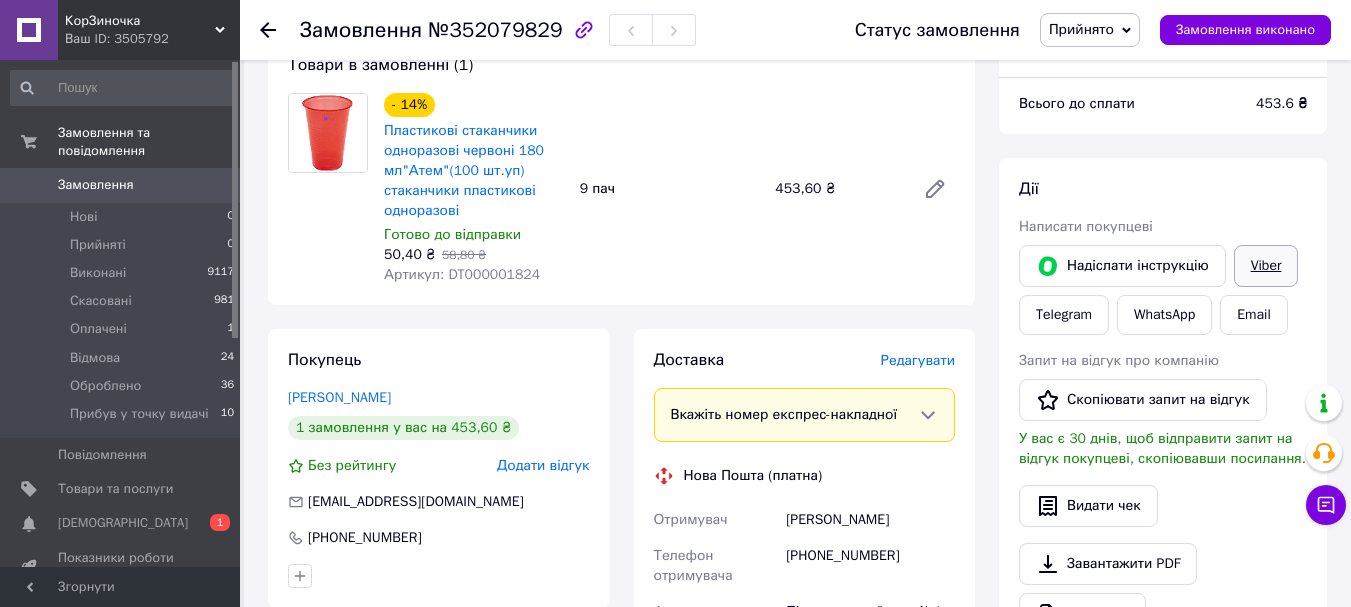 click on "Viber" at bounding box center [1266, 266] 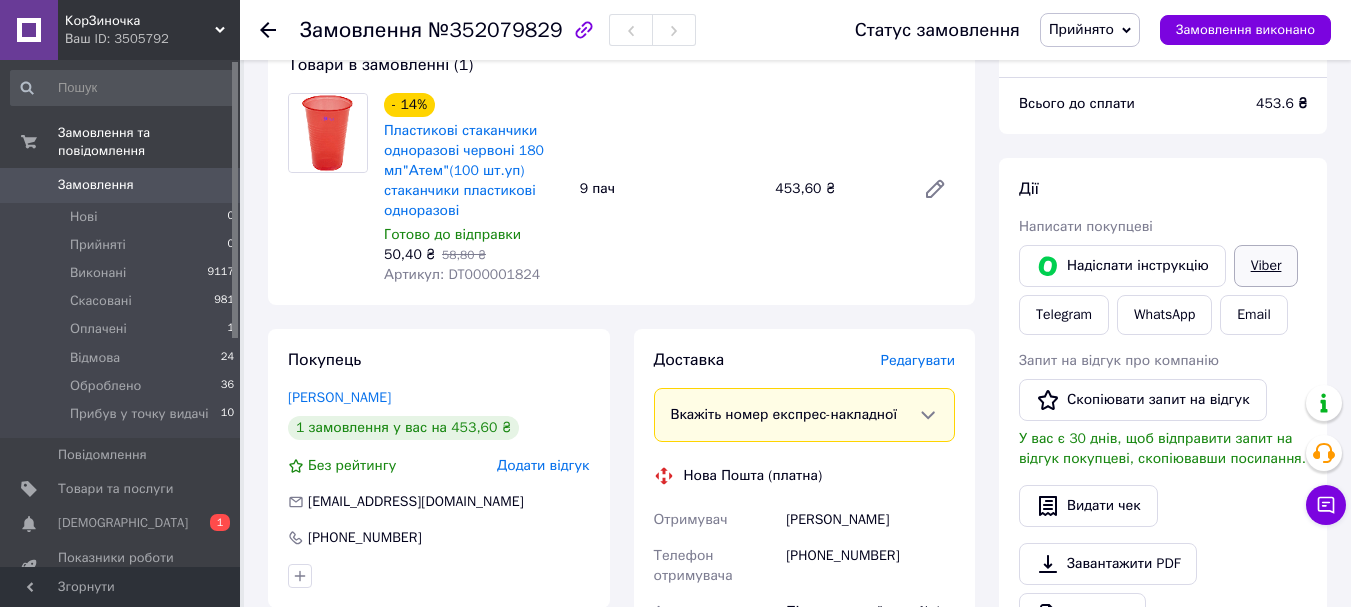 click on "Viber" at bounding box center (1266, 266) 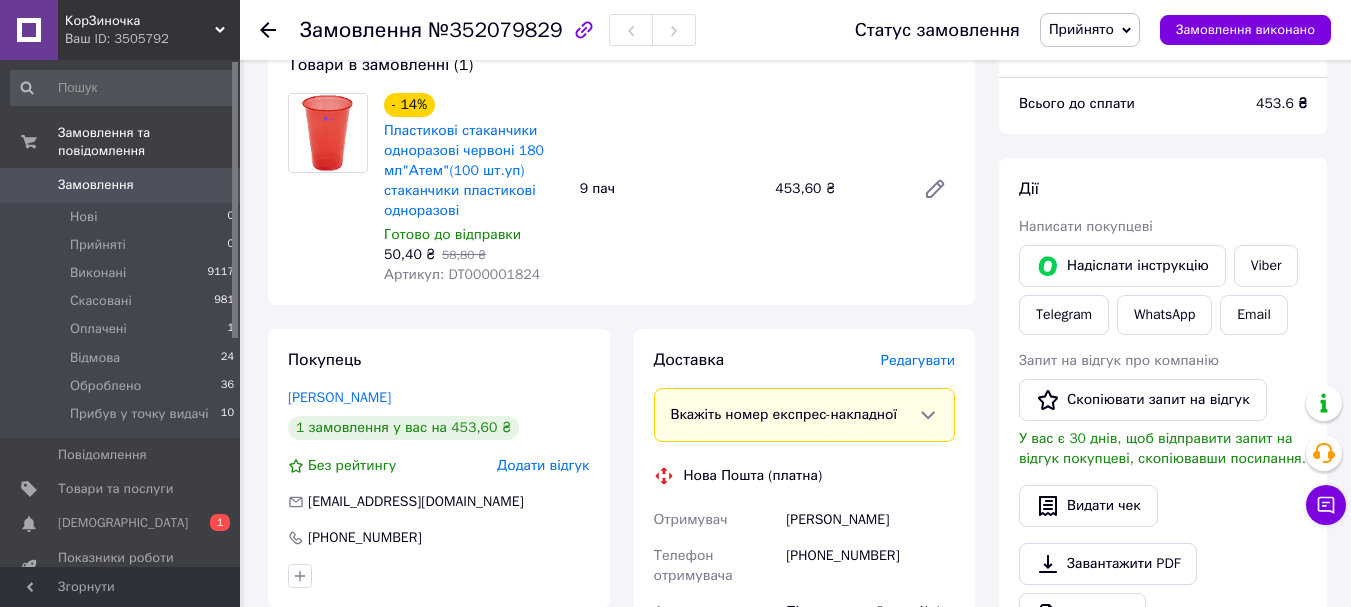 click on "Прийнято" at bounding box center [1081, 29] 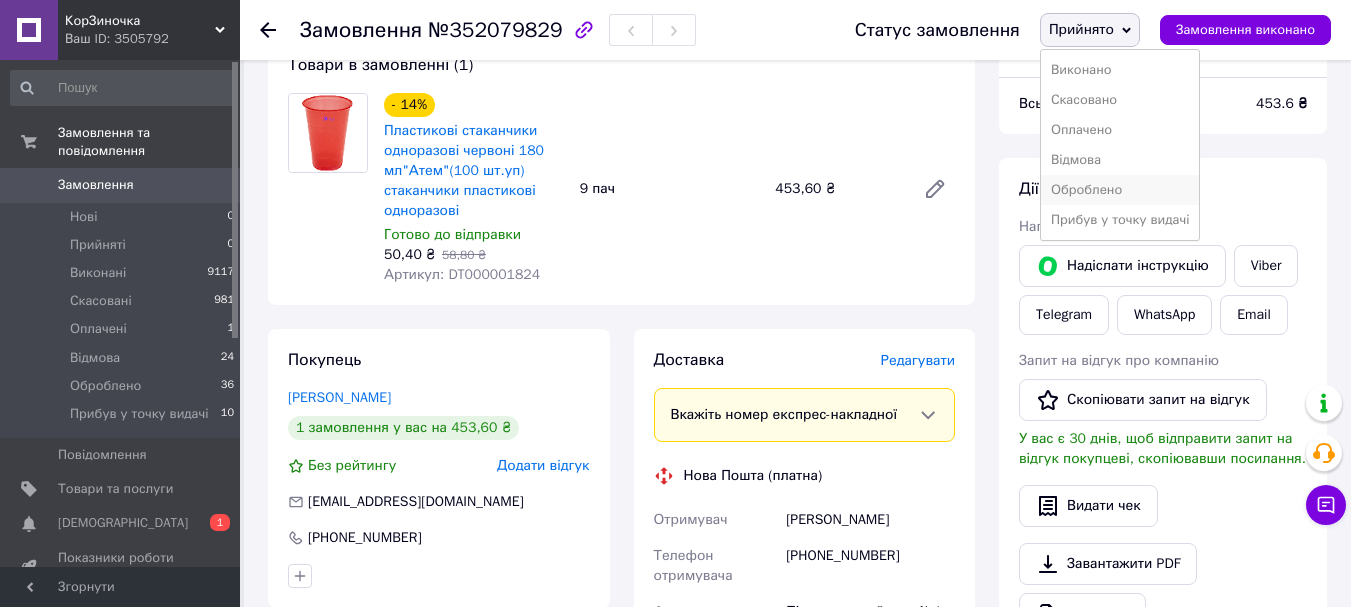 click on "Оброблено" at bounding box center (1120, 190) 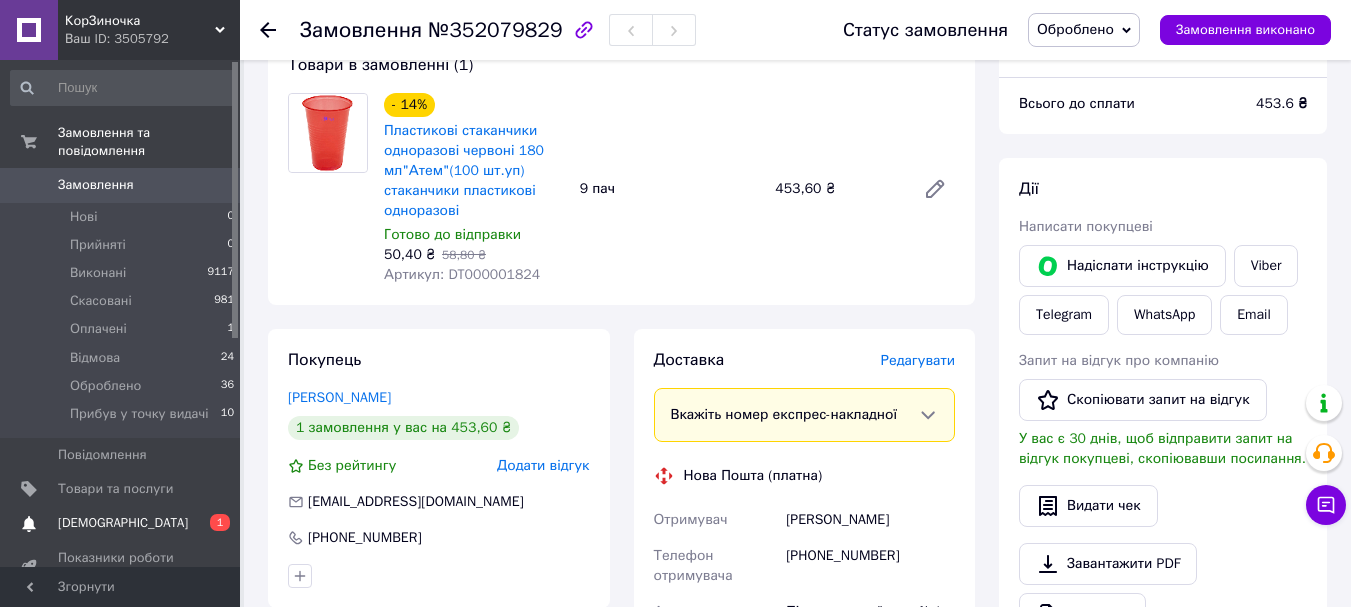click on "[DEMOGRAPHIC_DATA]" at bounding box center [121, 523] 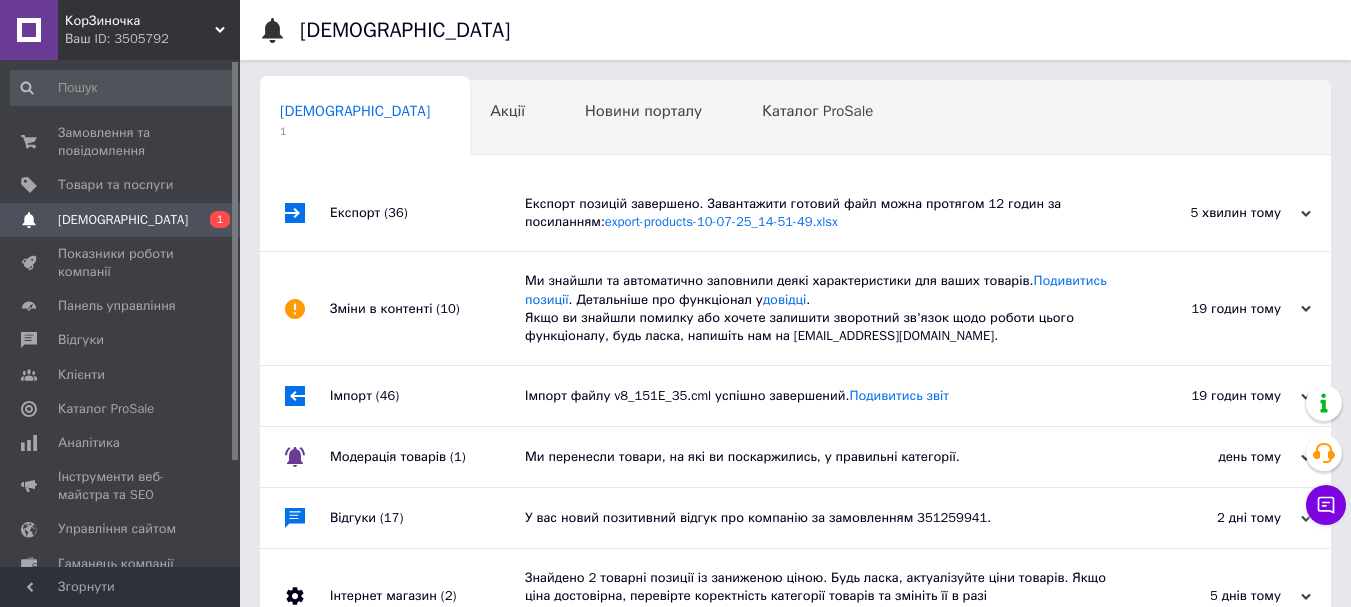 click on "5 хвилин тому" at bounding box center (1211, 213) 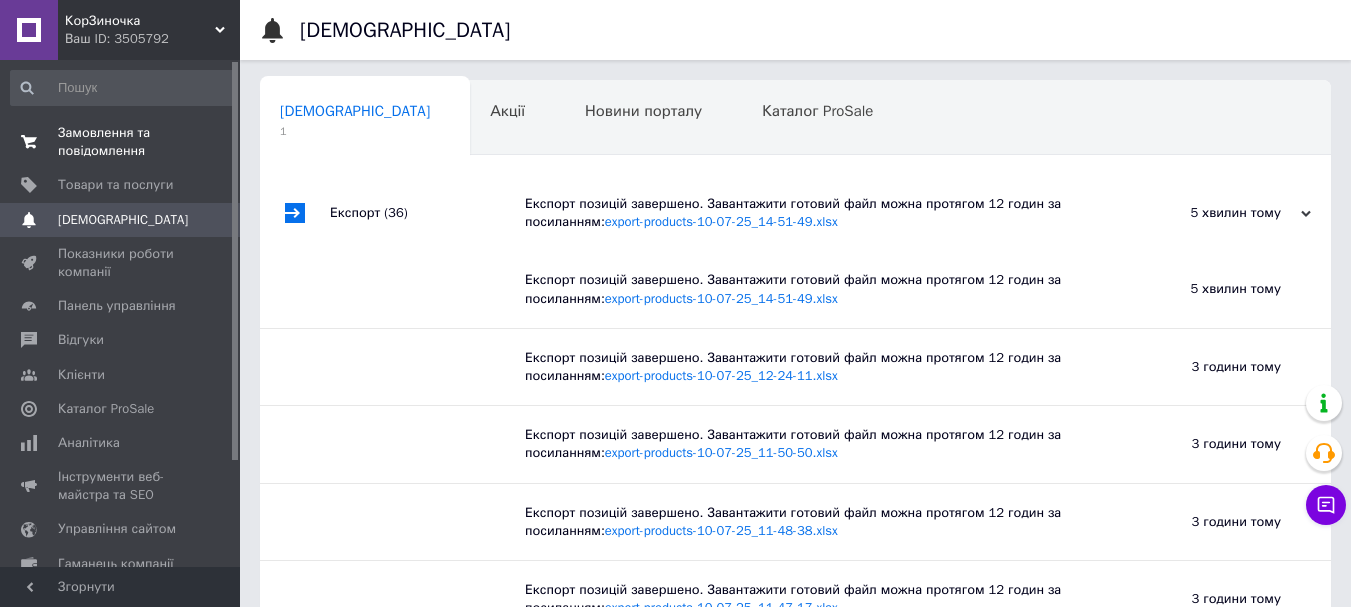 click on "Замовлення та повідомлення" at bounding box center (121, 142) 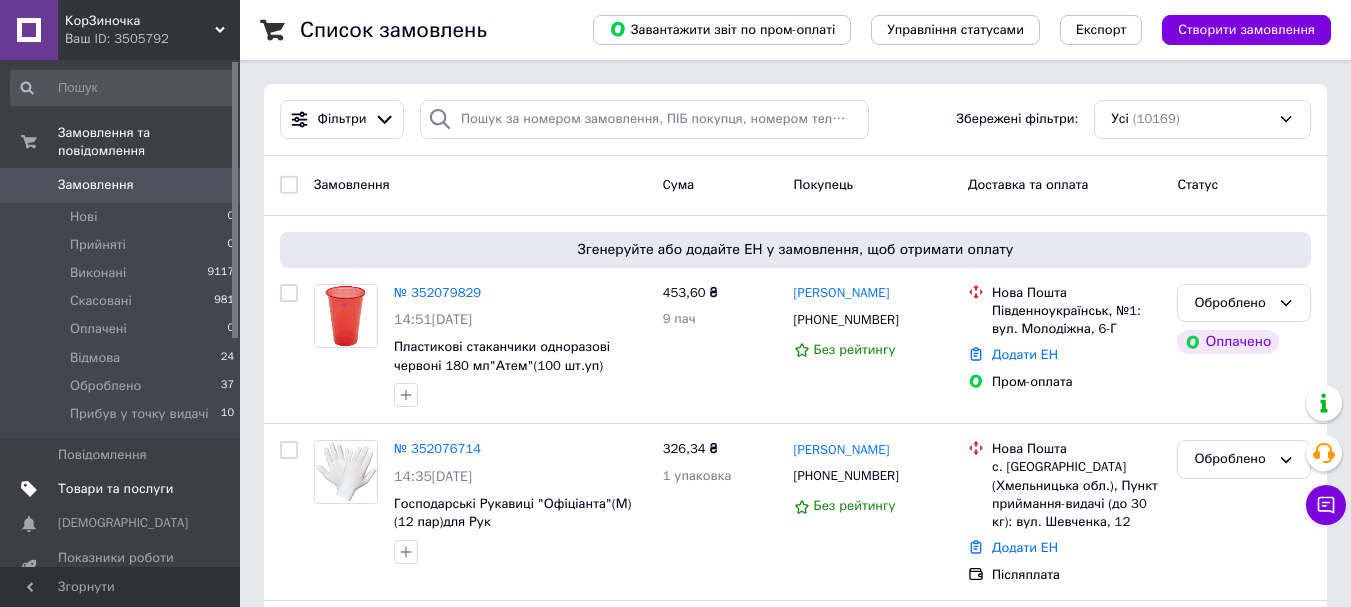 click on "Товари та послуги" at bounding box center (115, 489) 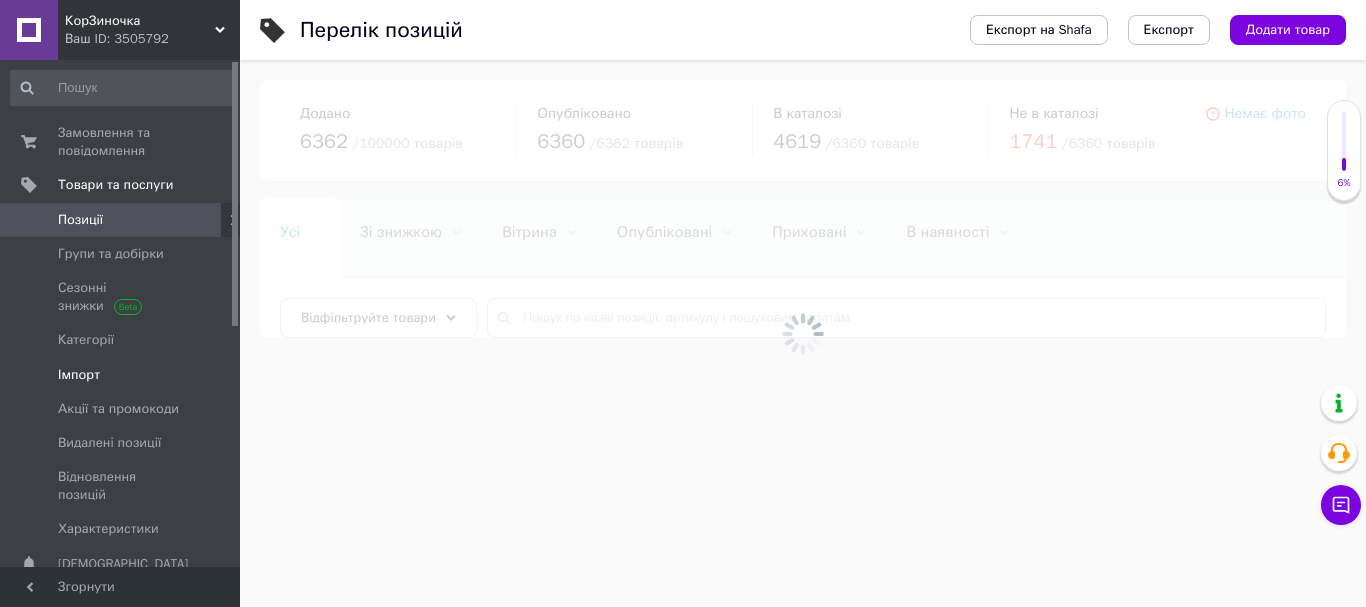 click on "Імпорт" at bounding box center (79, 375) 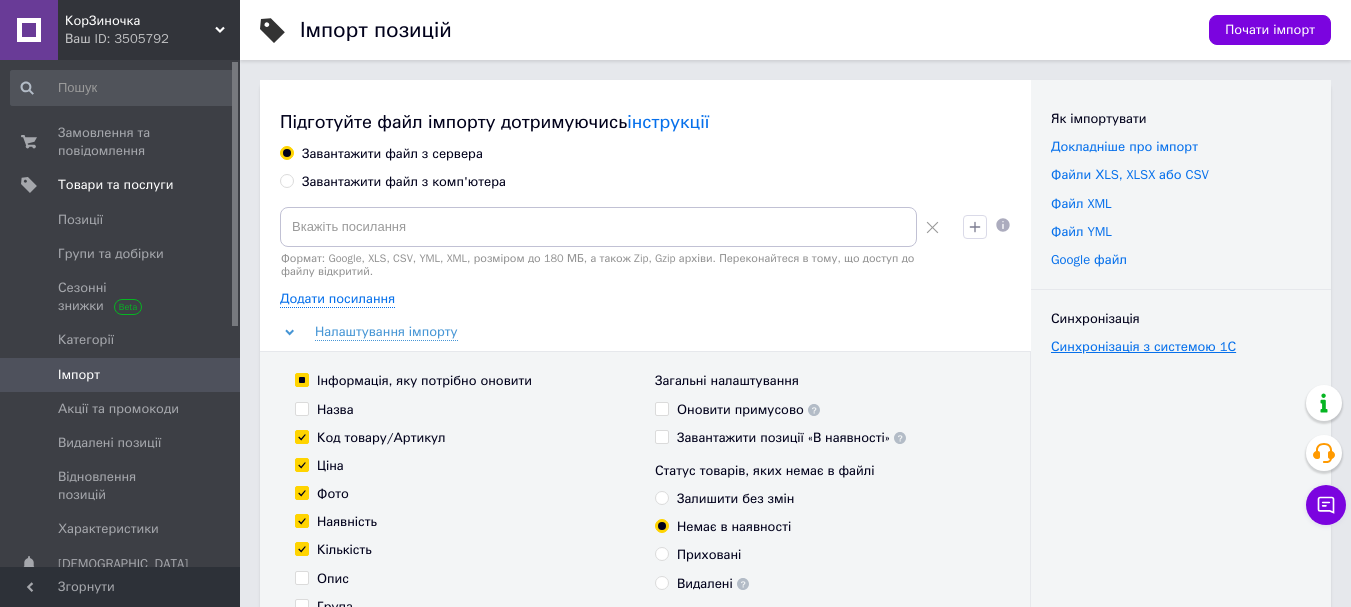 click on "Синхронізація з системою 1С" at bounding box center (1143, 346) 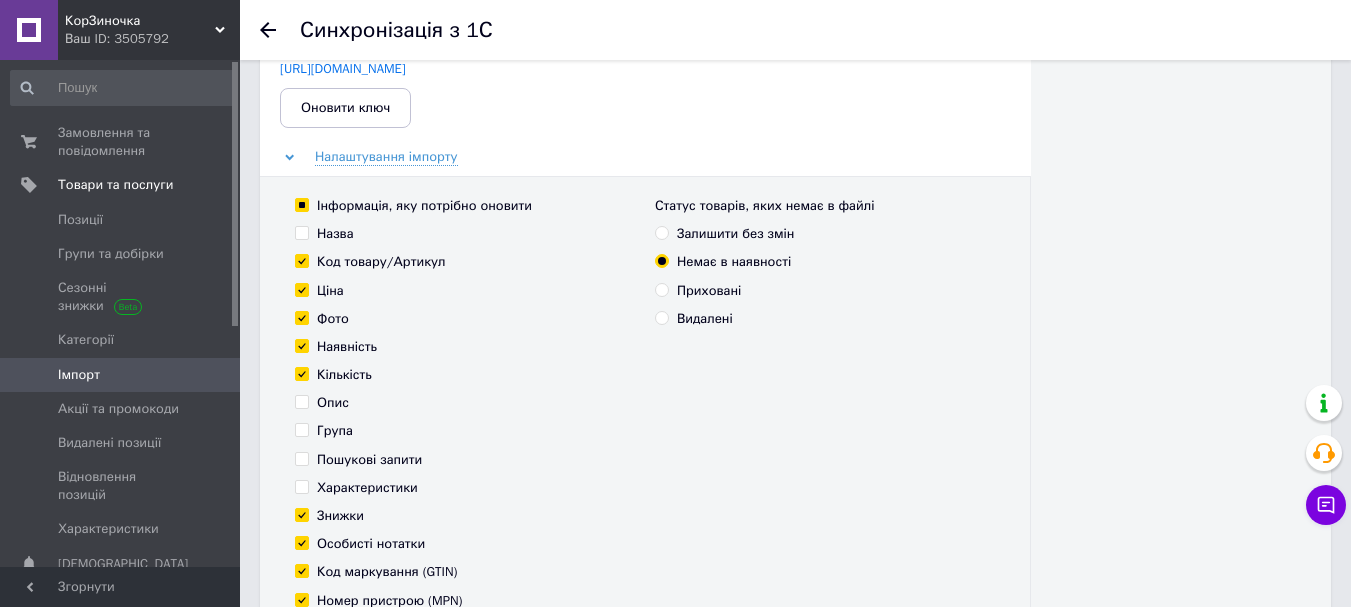 scroll, scrollTop: 300, scrollLeft: 0, axis: vertical 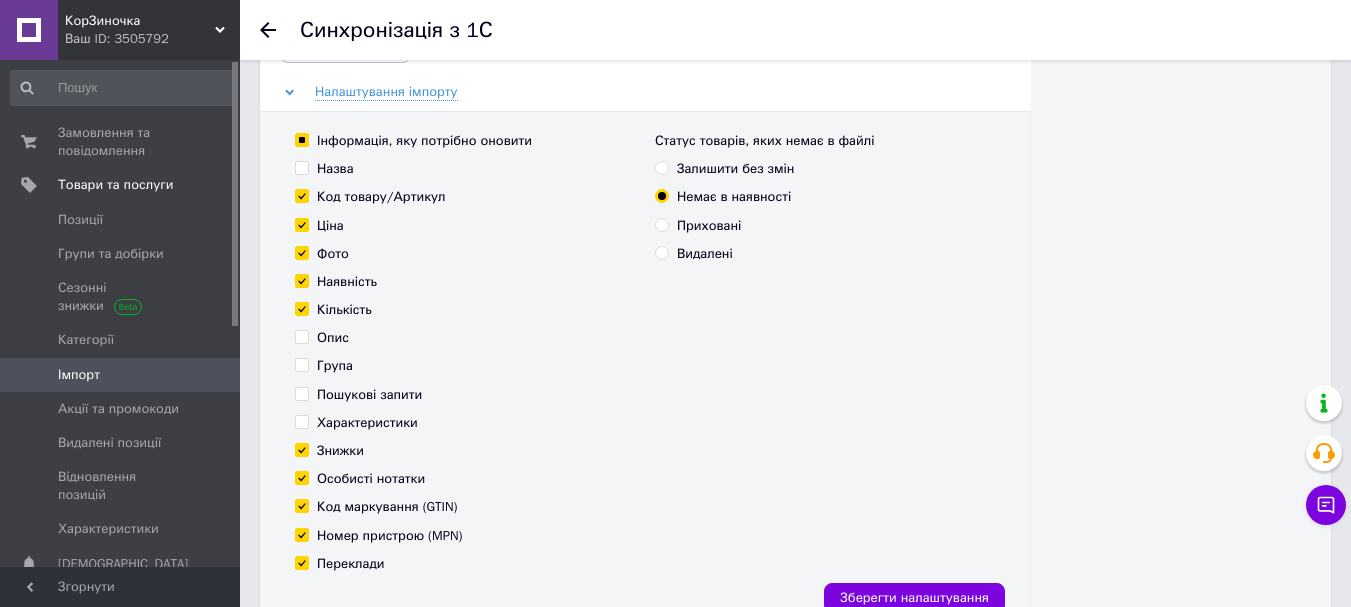 click on "Назва" at bounding box center (301, 167) 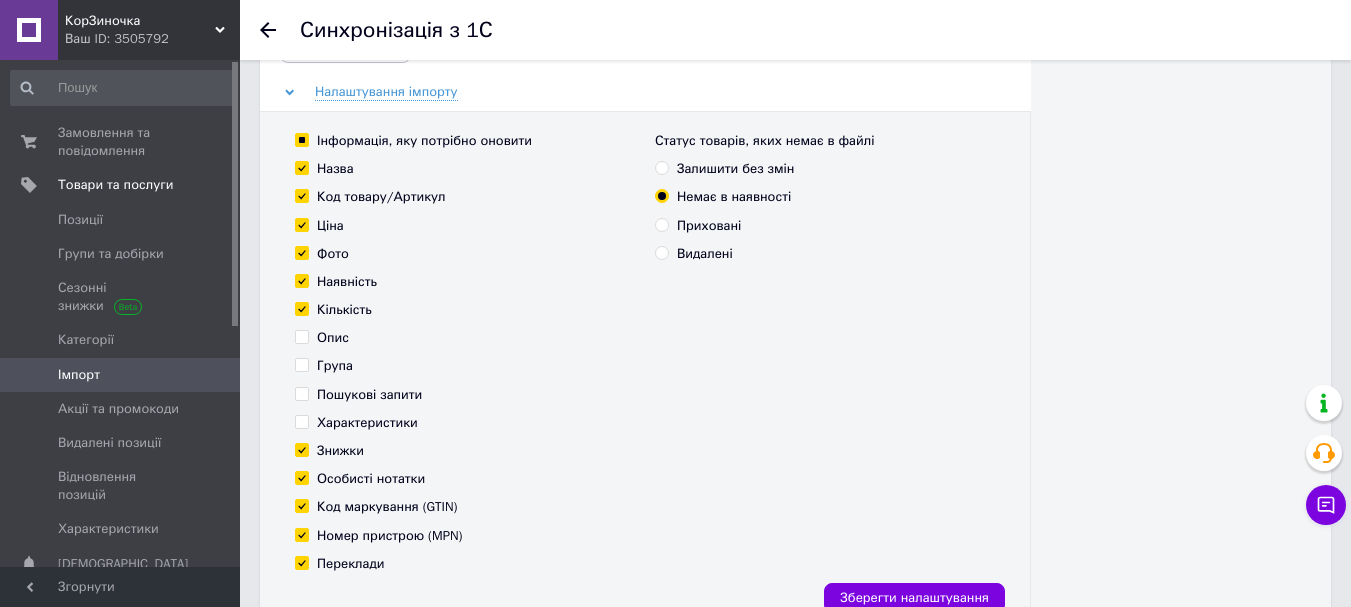 checkbox on "true" 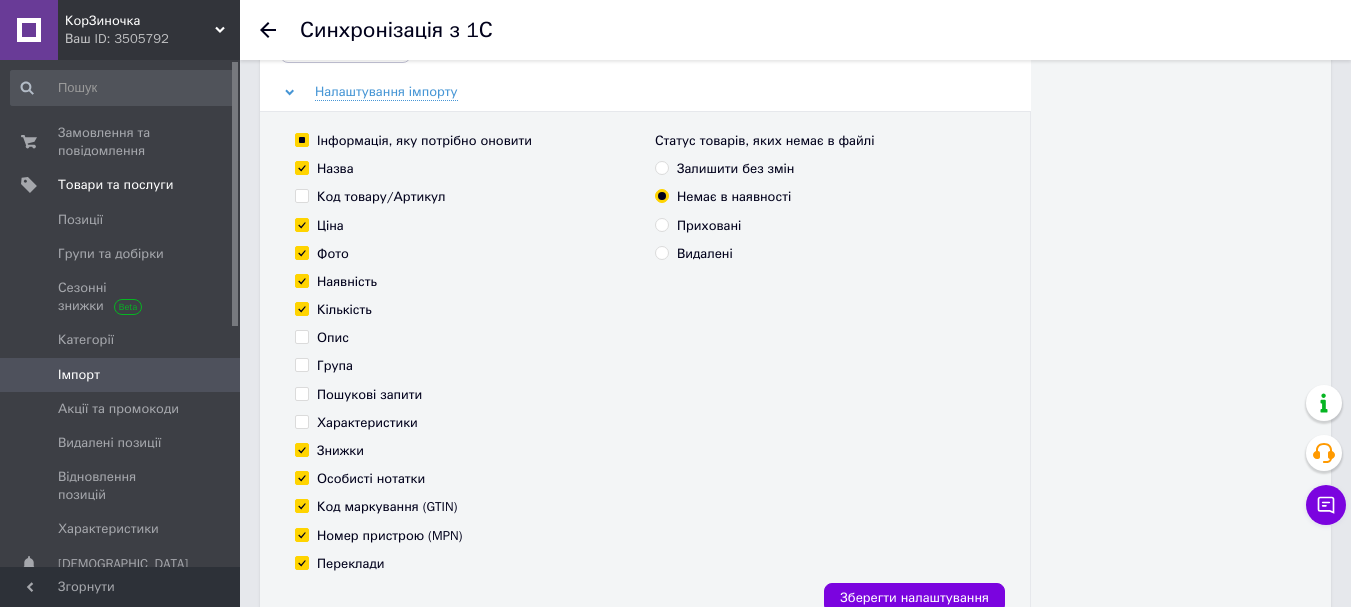 checkbox on "false" 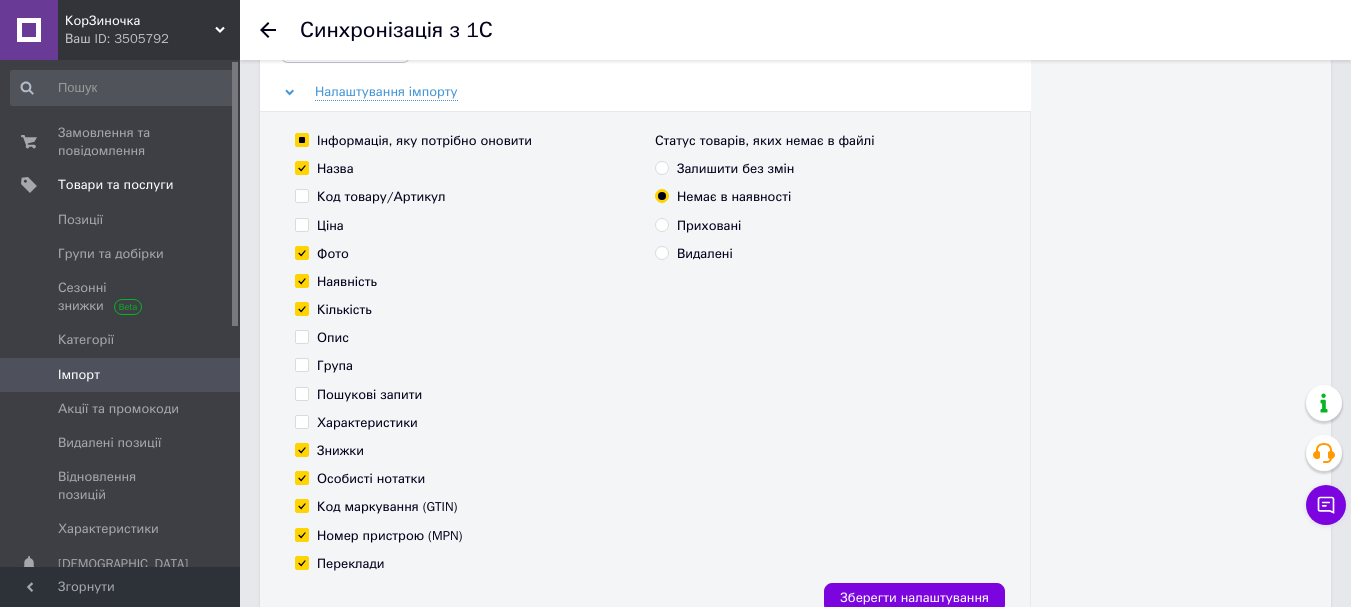 checkbox on "false" 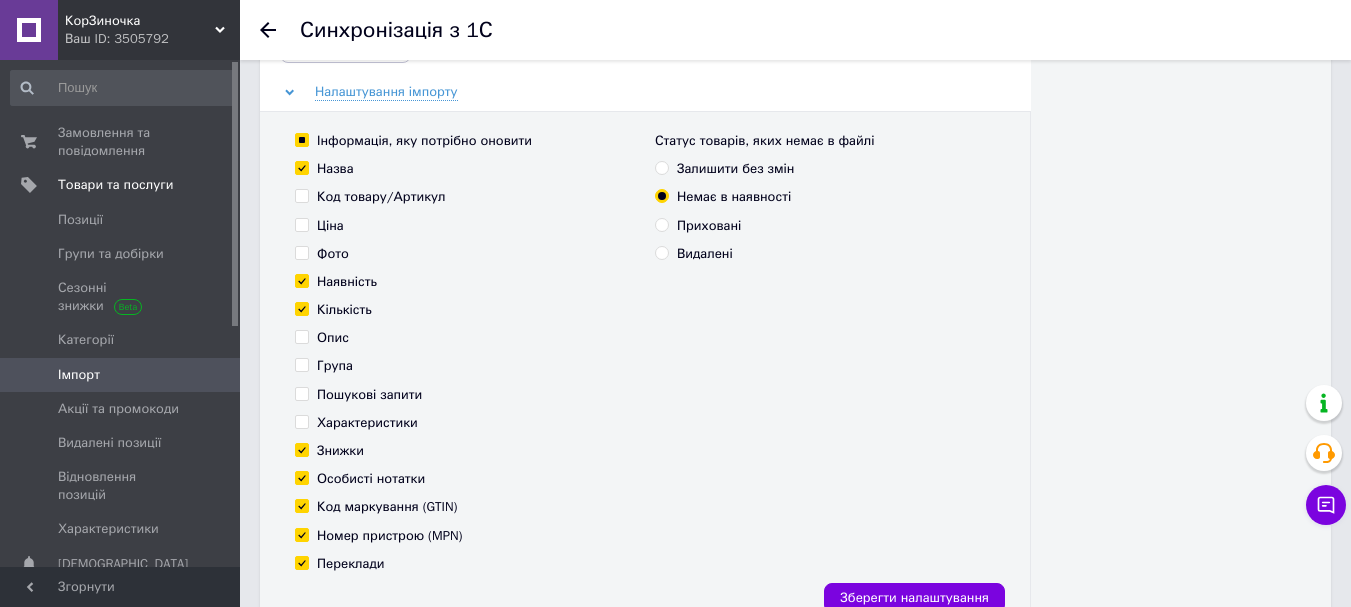 checkbox on "false" 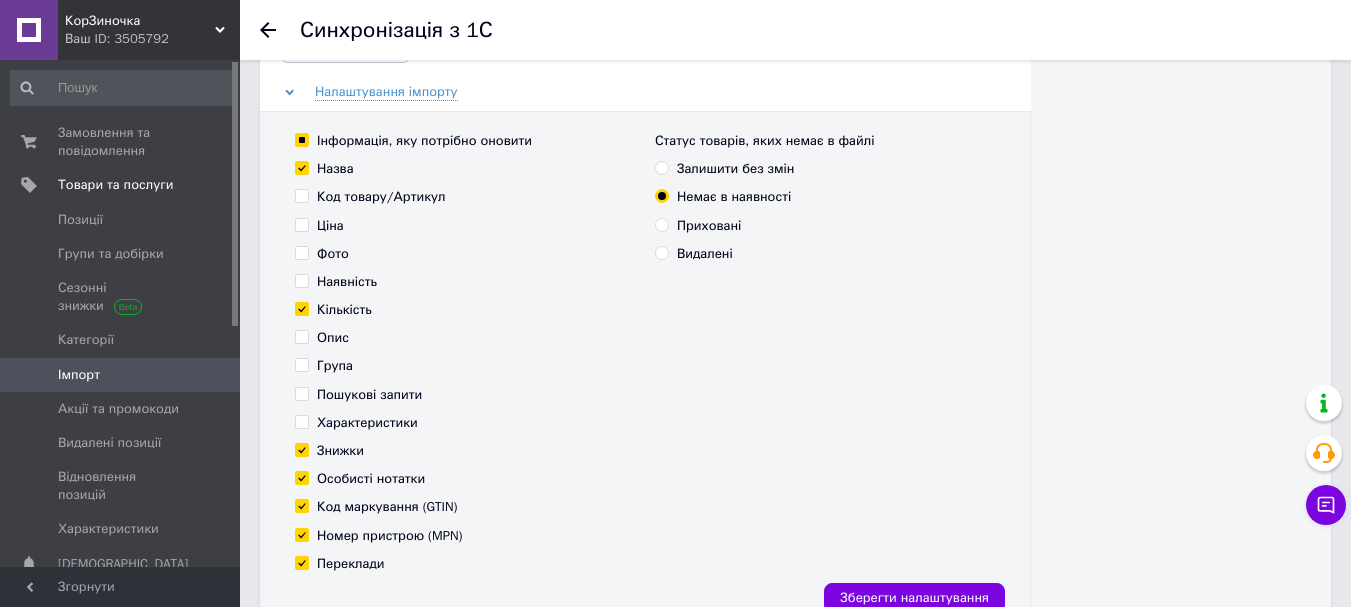 checkbox on "false" 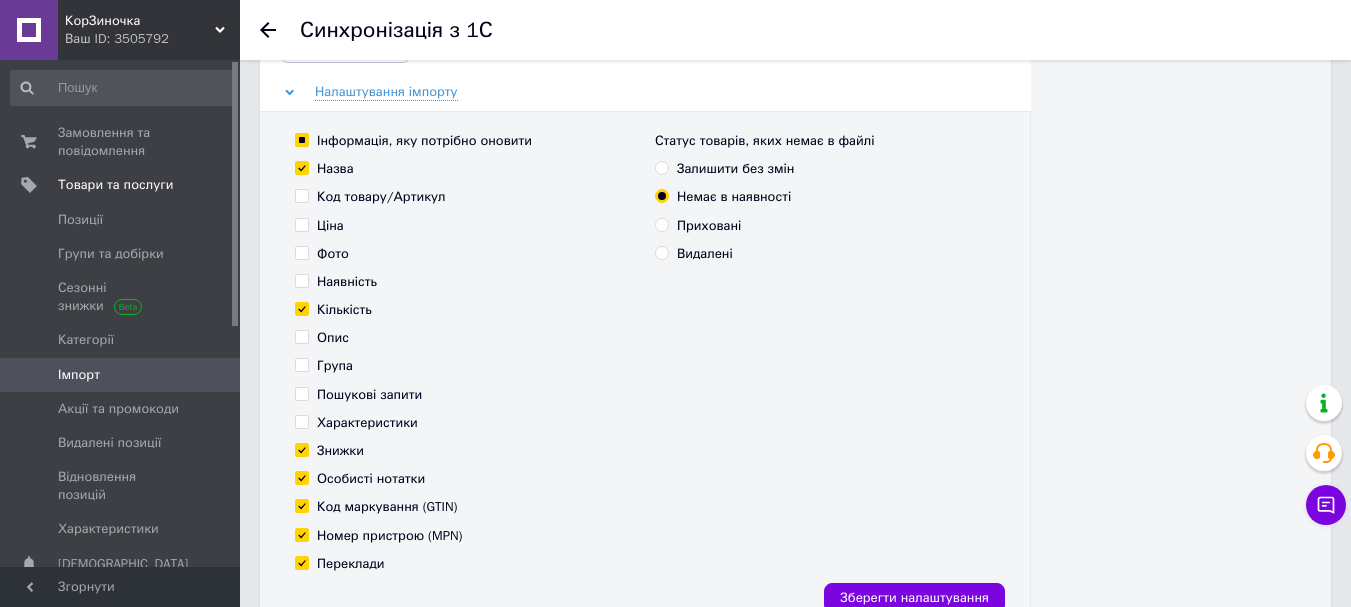 click on "Кількість" at bounding box center [301, 308] 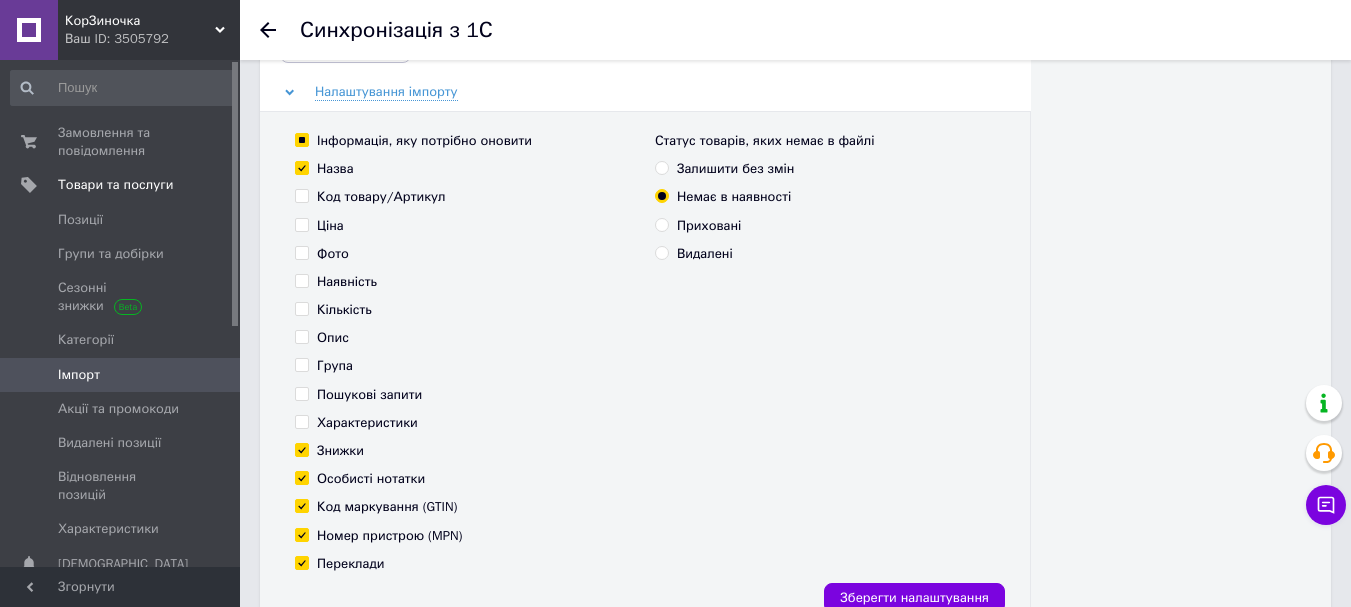 checkbox on "false" 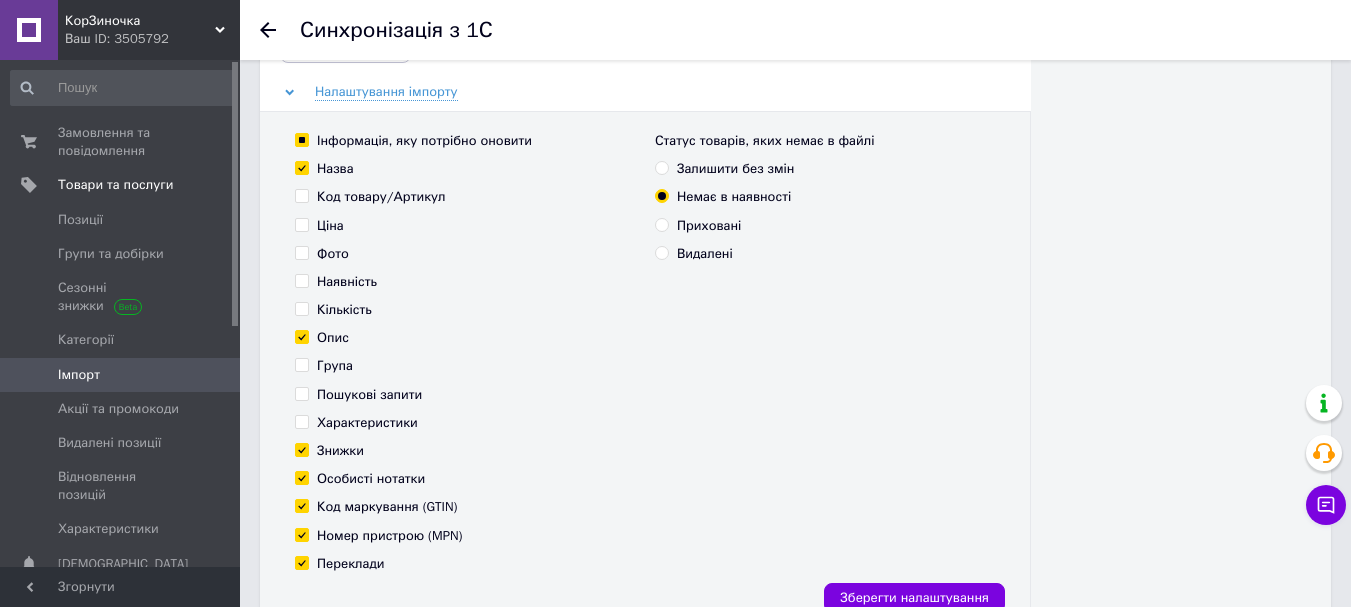 checkbox on "true" 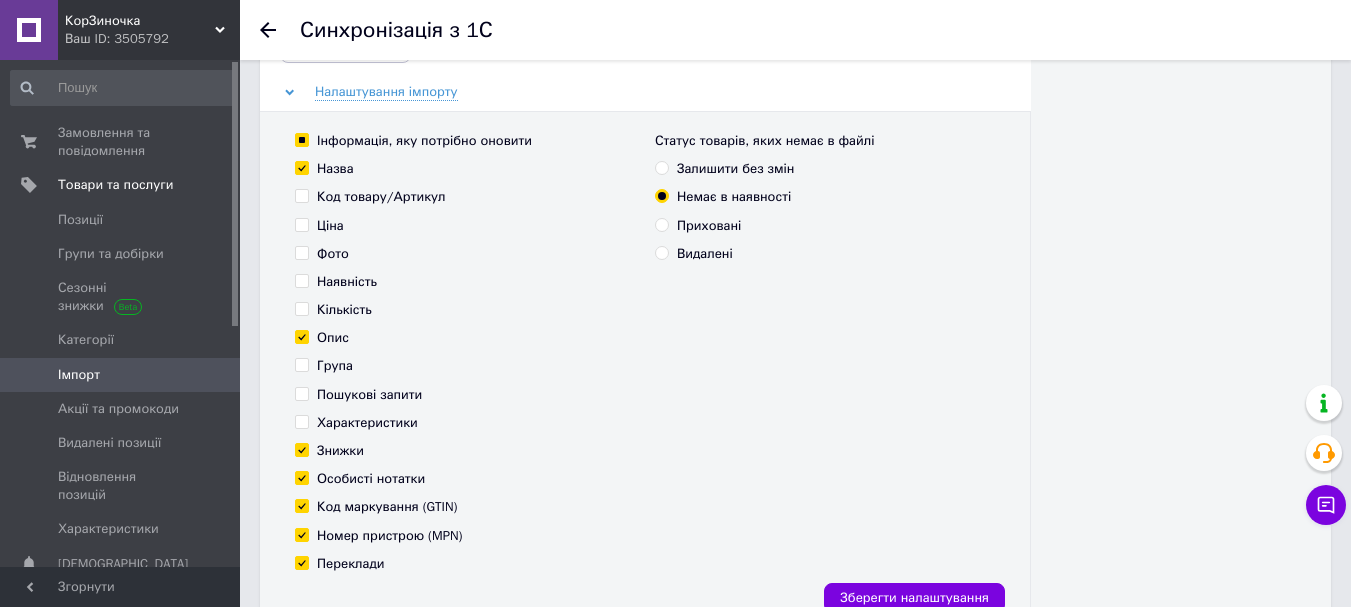 click on "Пошукові запити" at bounding box center [301, 393] 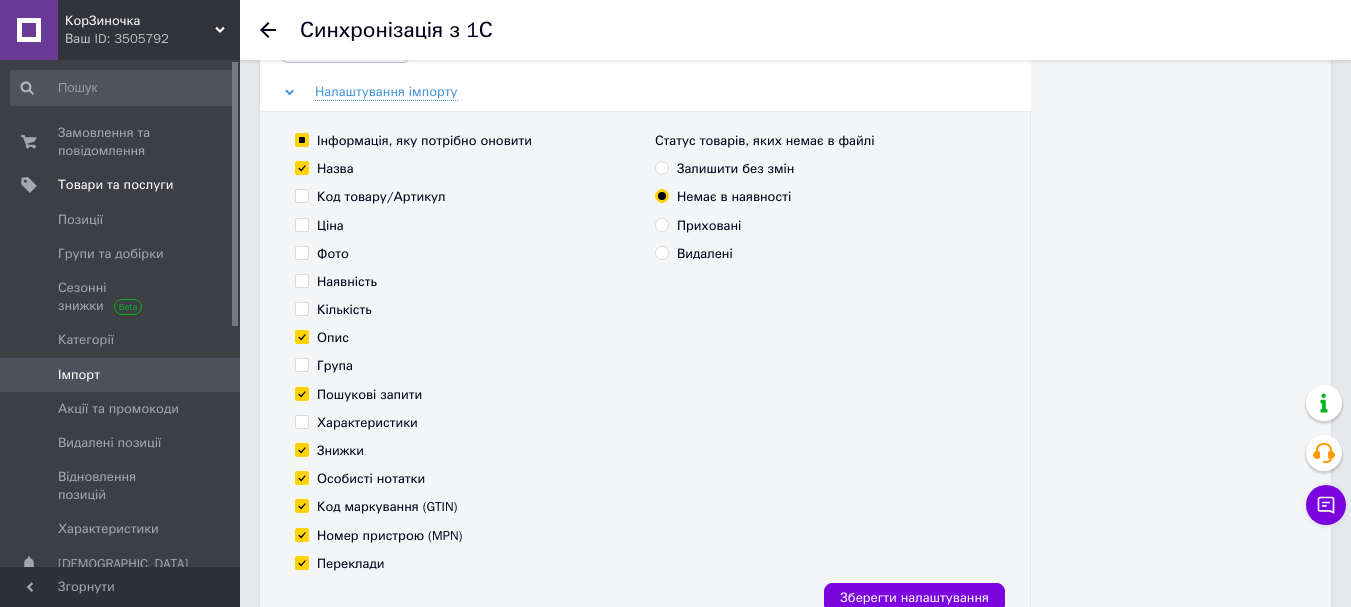 checkbox on "true" 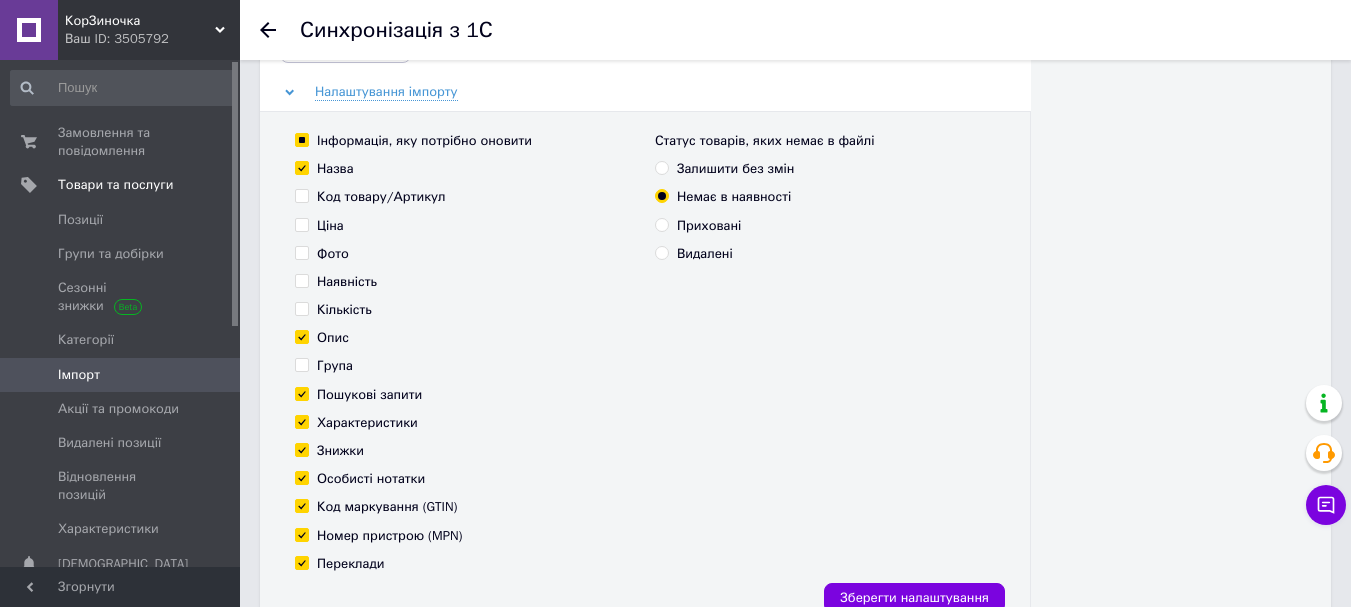 checkbox on "true" 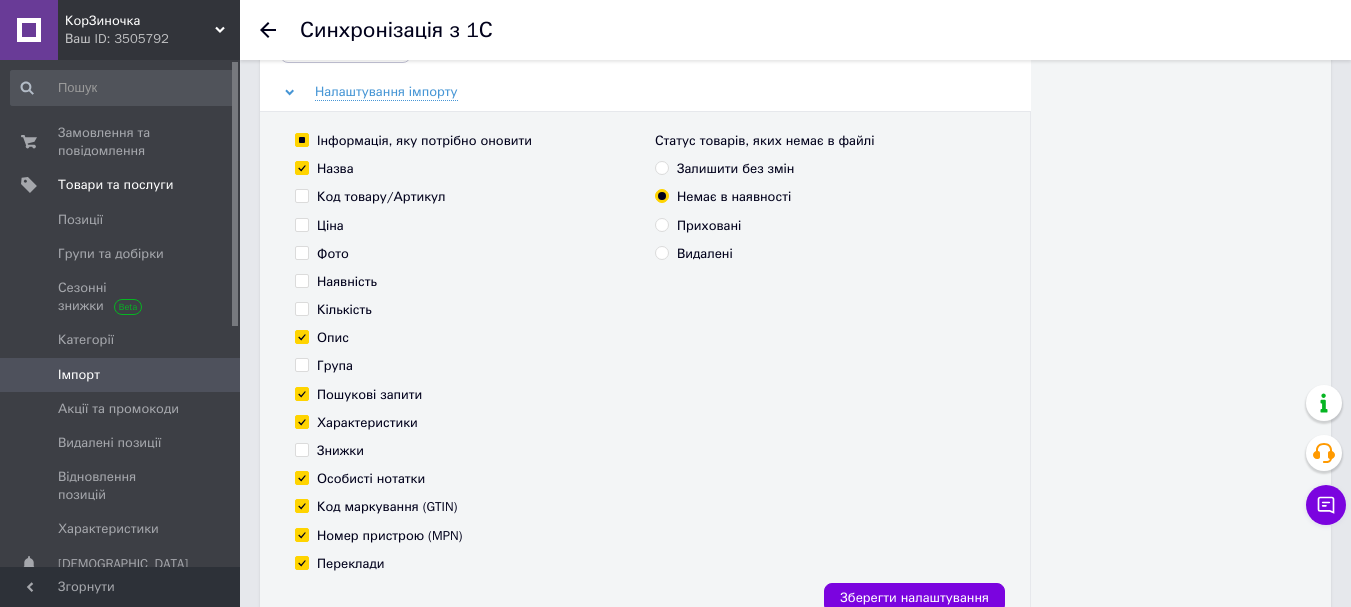 checkbox on "false" 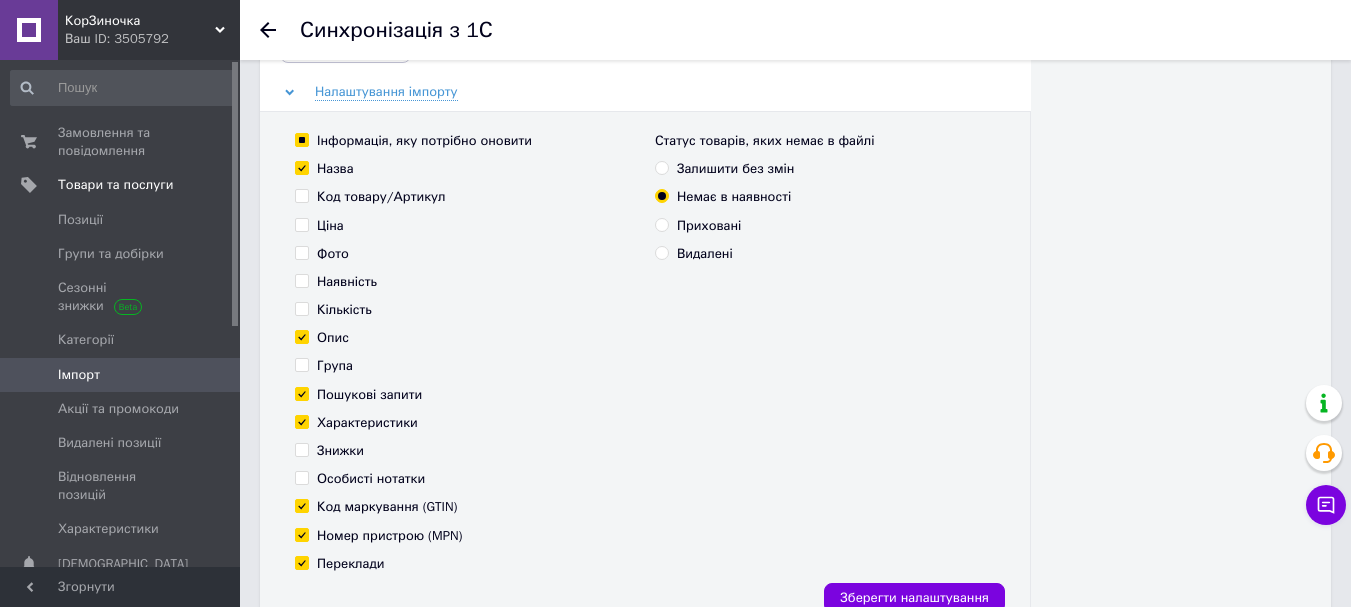 checkbox on "false" 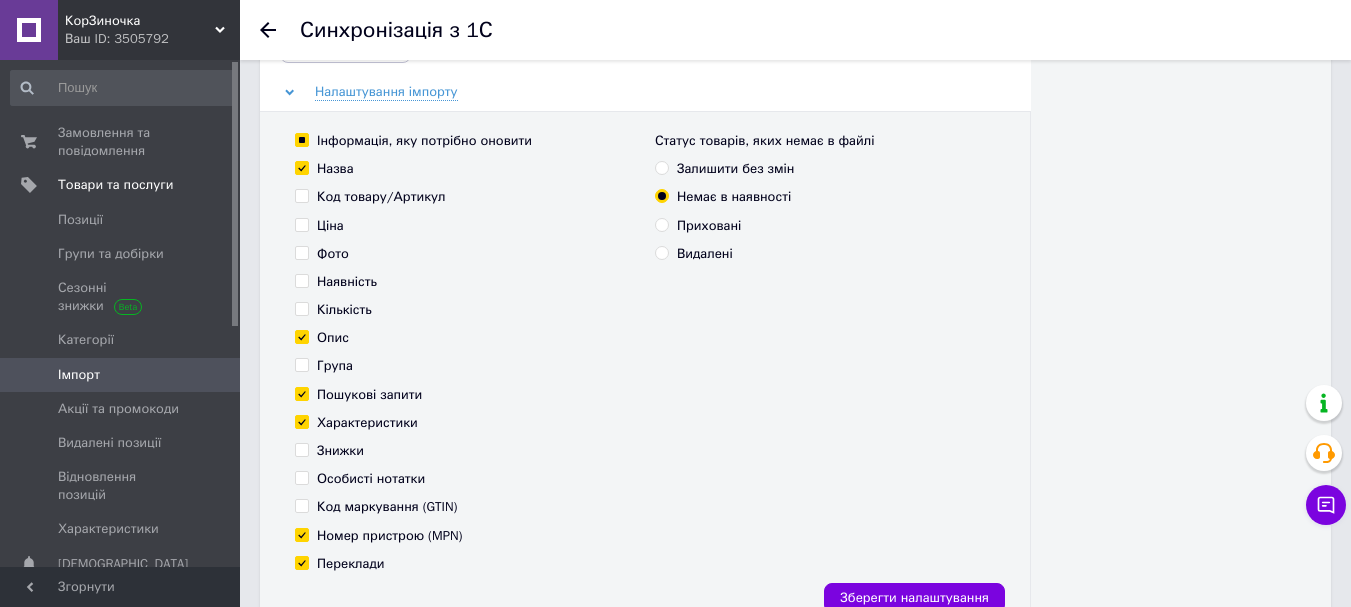 checkbox on "false" 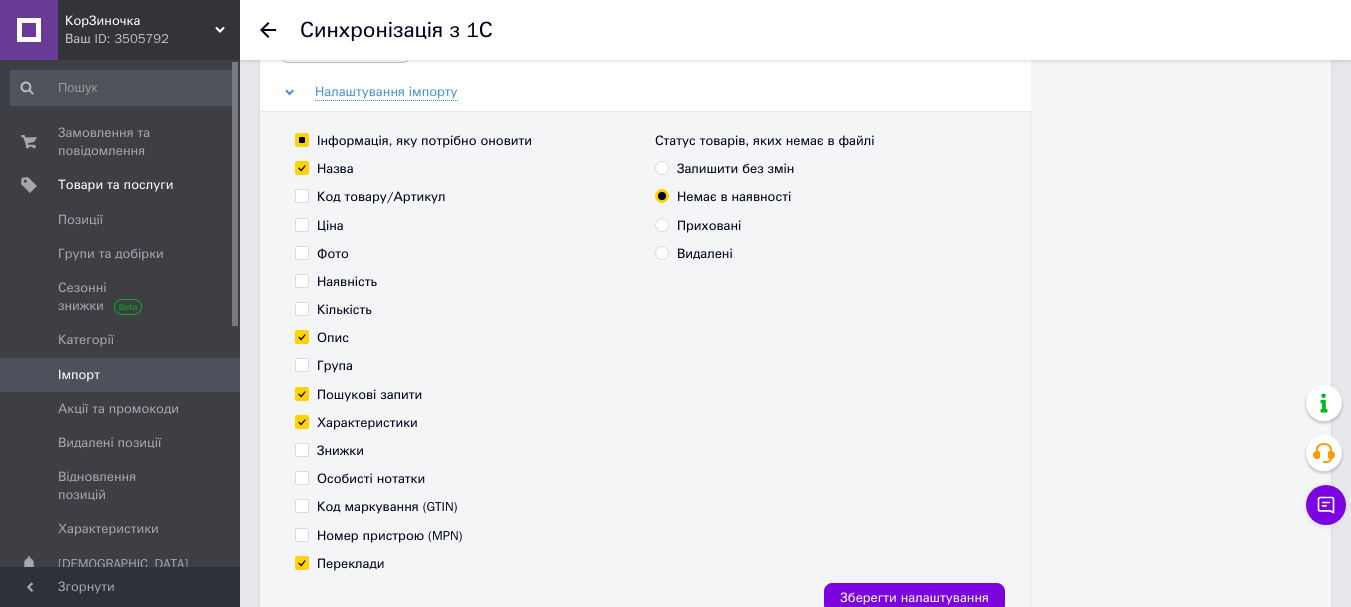 checkbox on "false" 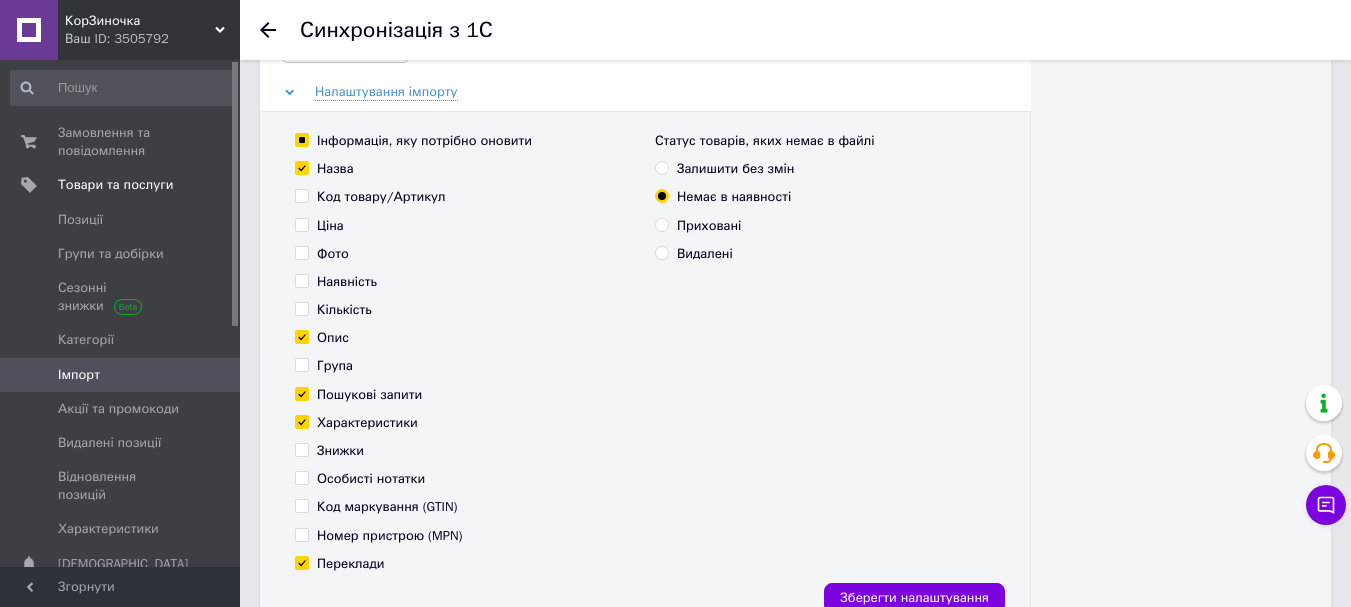 click on "Залишити без змін" at bounding box center [661, 167] 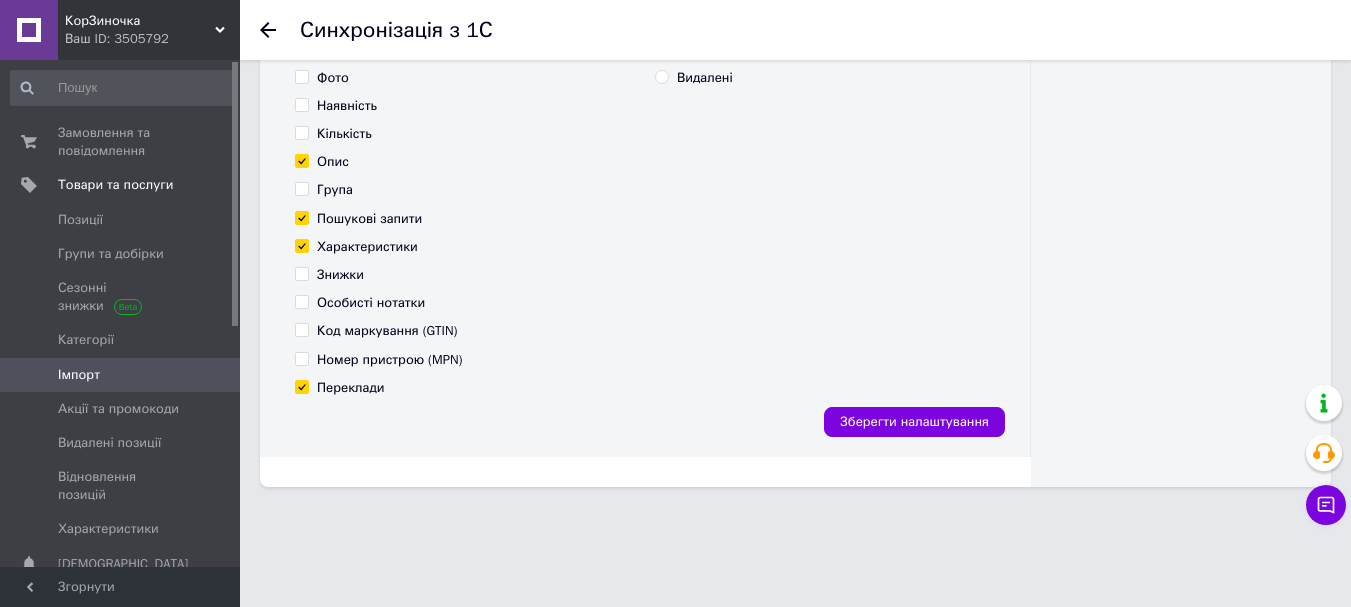 scroll, scrollTop: 494, scrollLeft: 0, axis: vertical 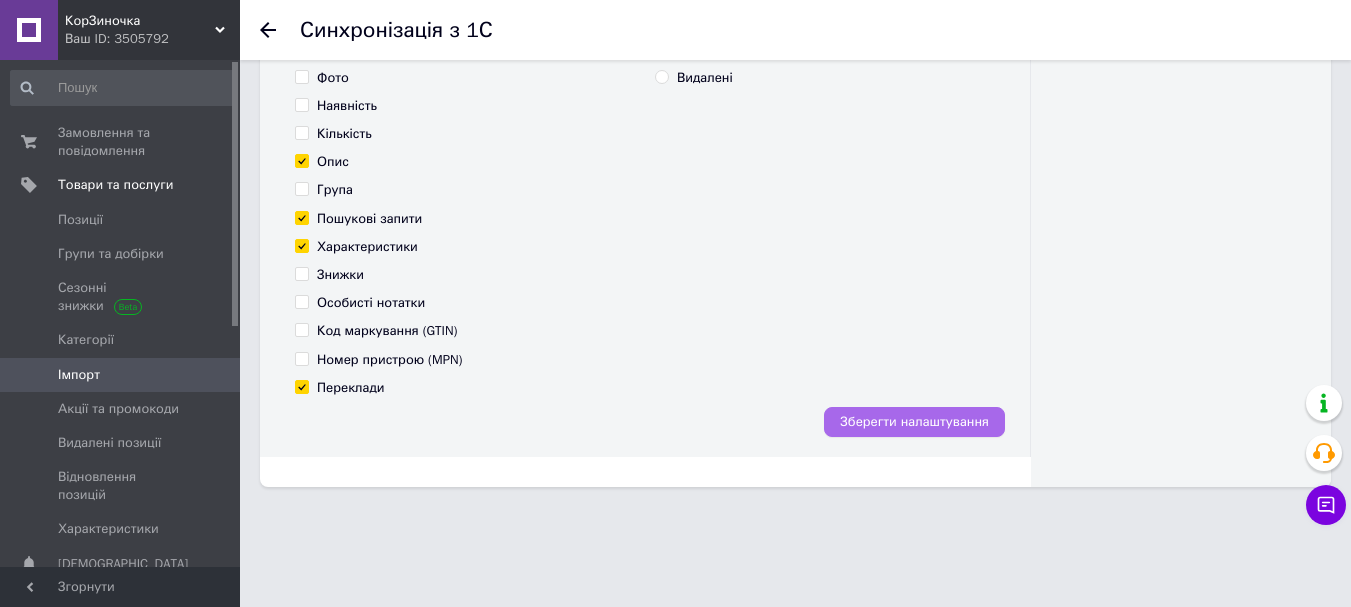 click on "Зберегти налаштування" at bounding box center [914, 422] 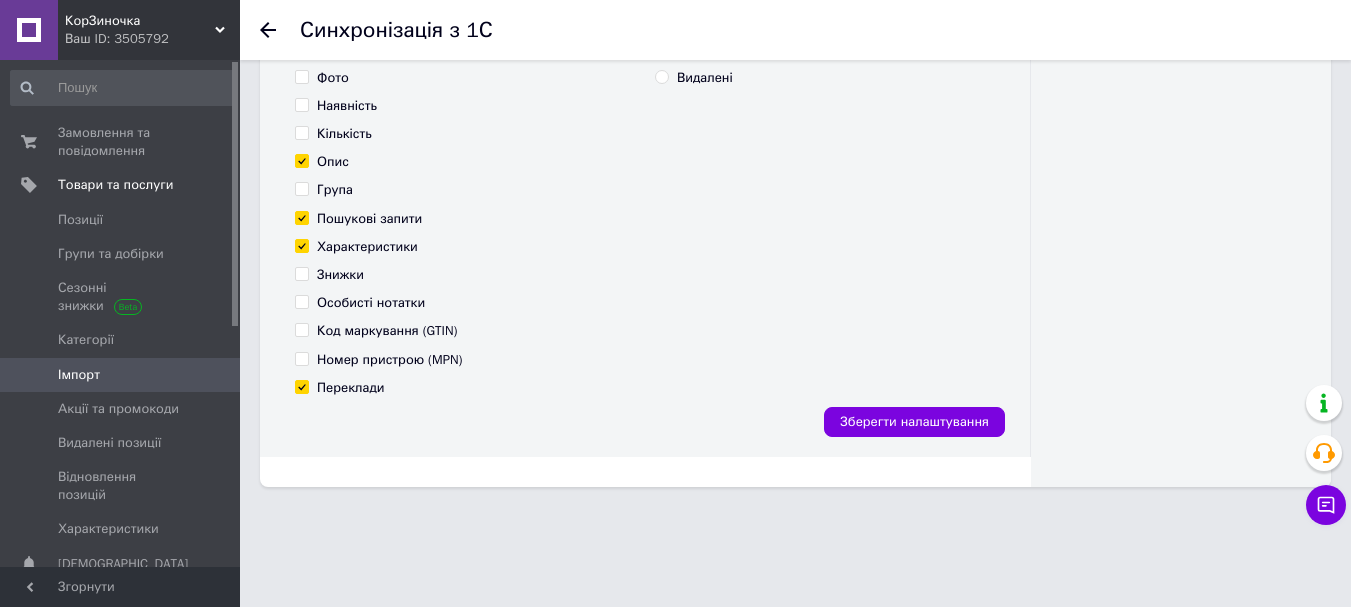 click 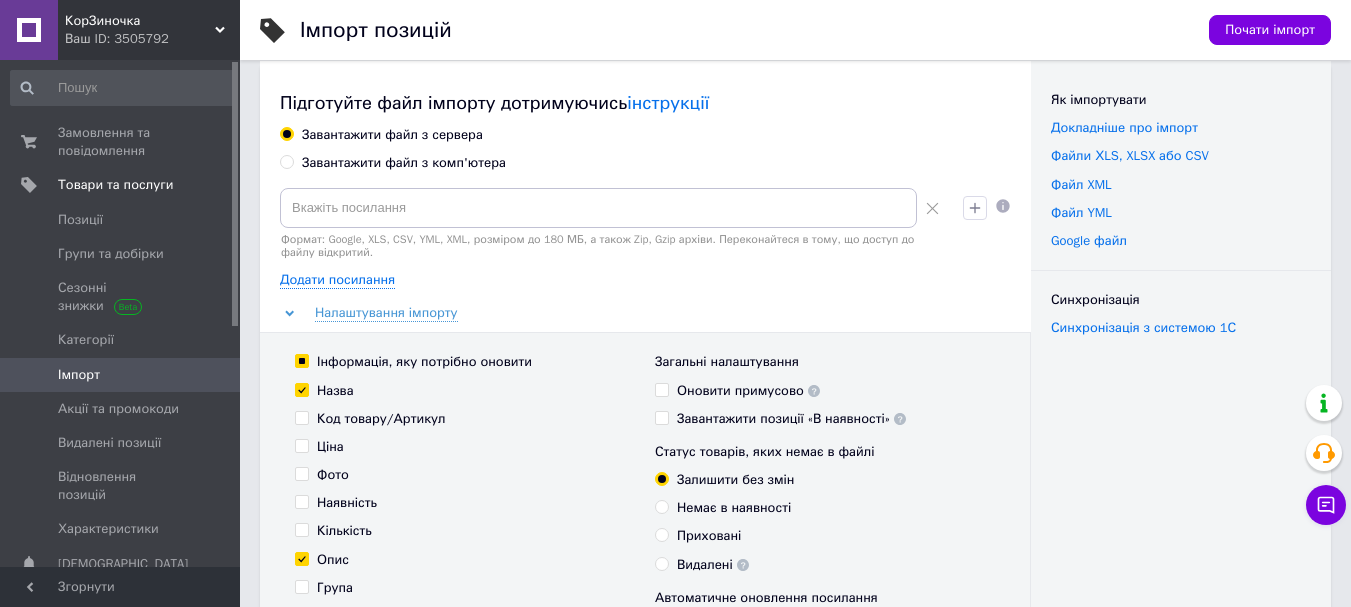 scroll, scrollTop: 0, scrollLeft: 0, axis: both 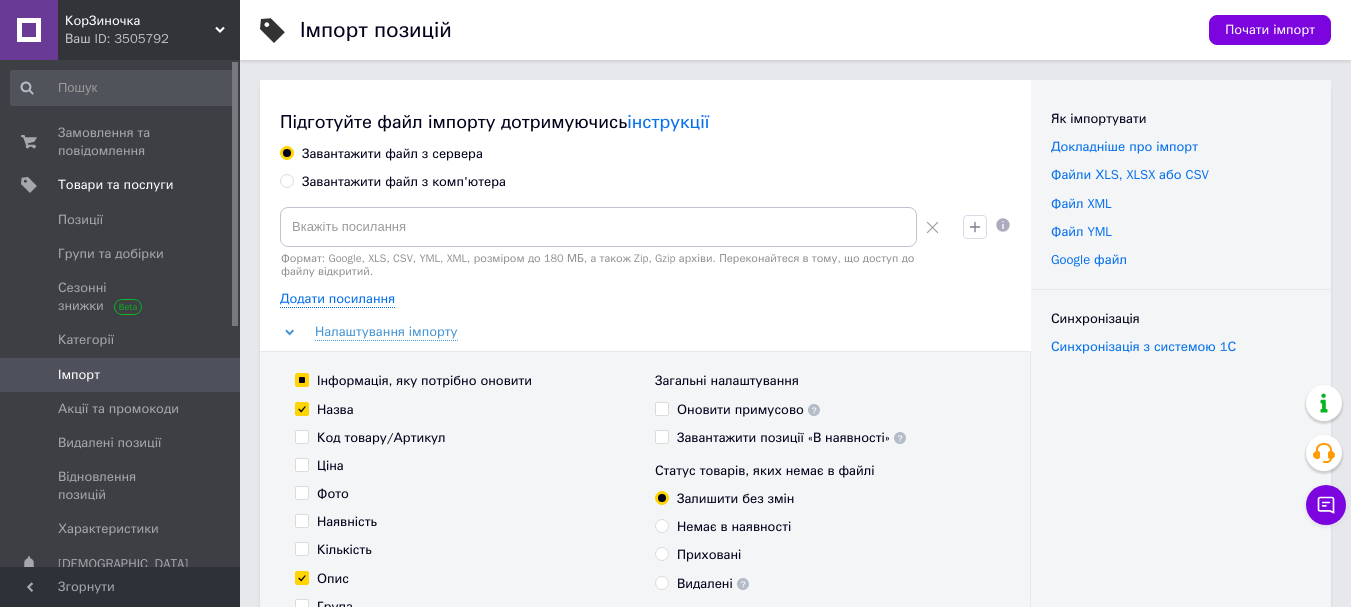 click on "Завантажити файл з комп'ютера" at bounding box center (286, 180) 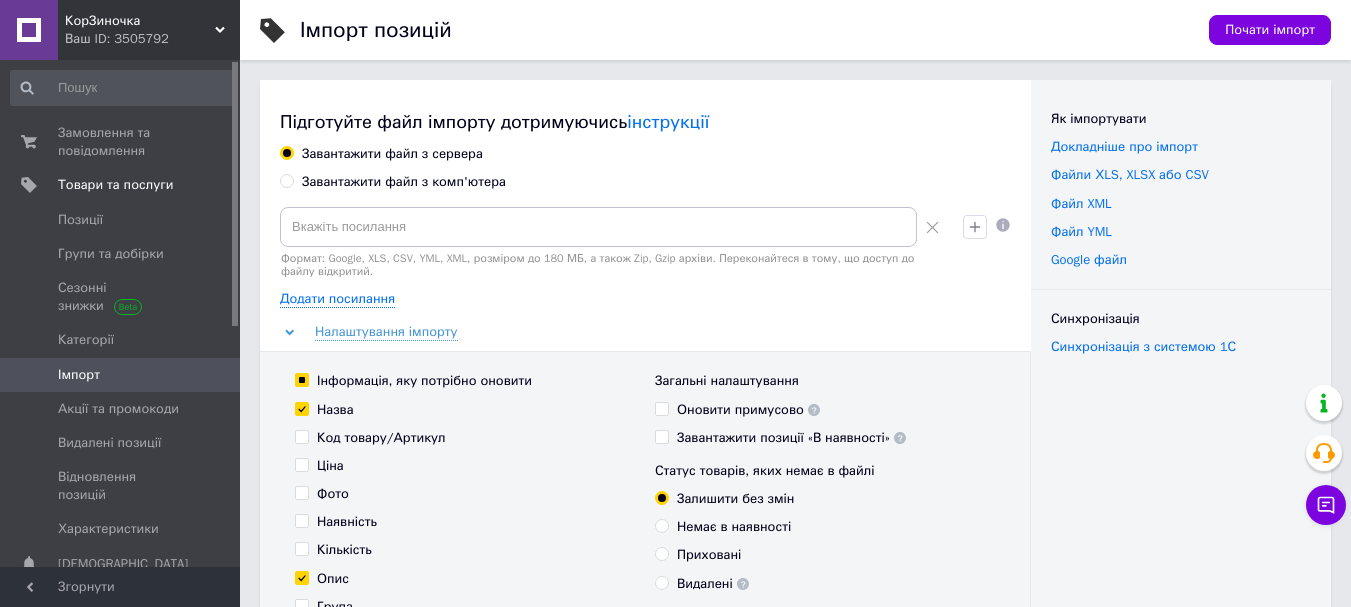 radio on "true" 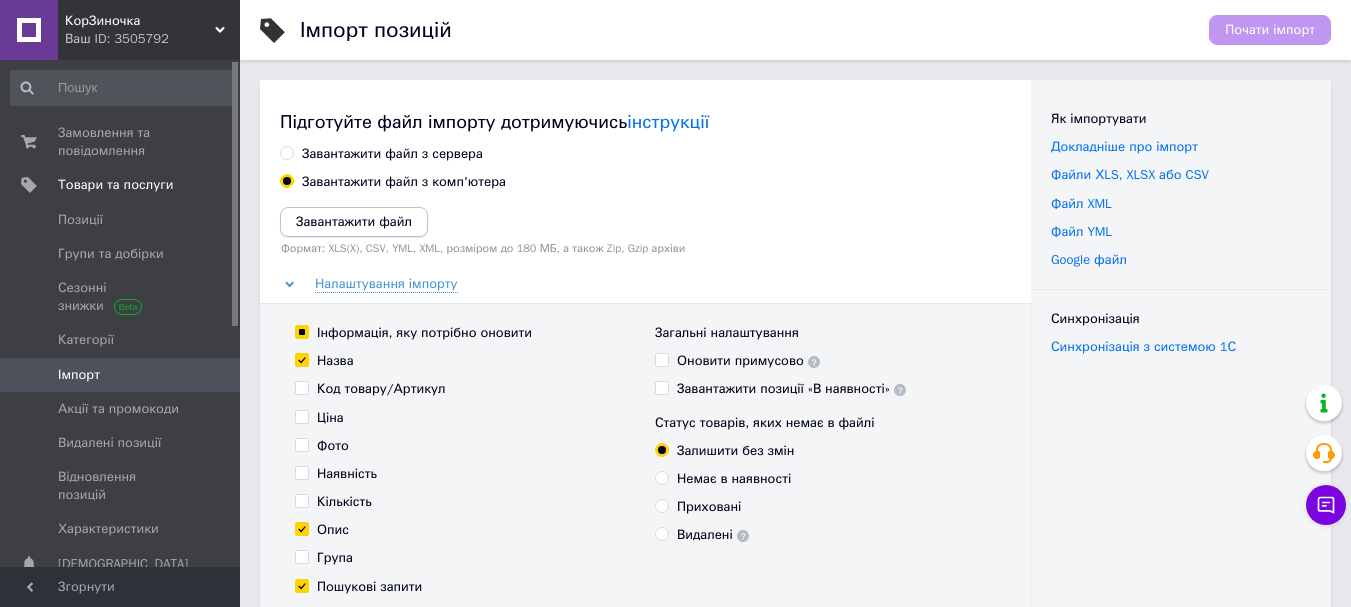 click on "Завантажити файл" at bounding box center (354, 221) 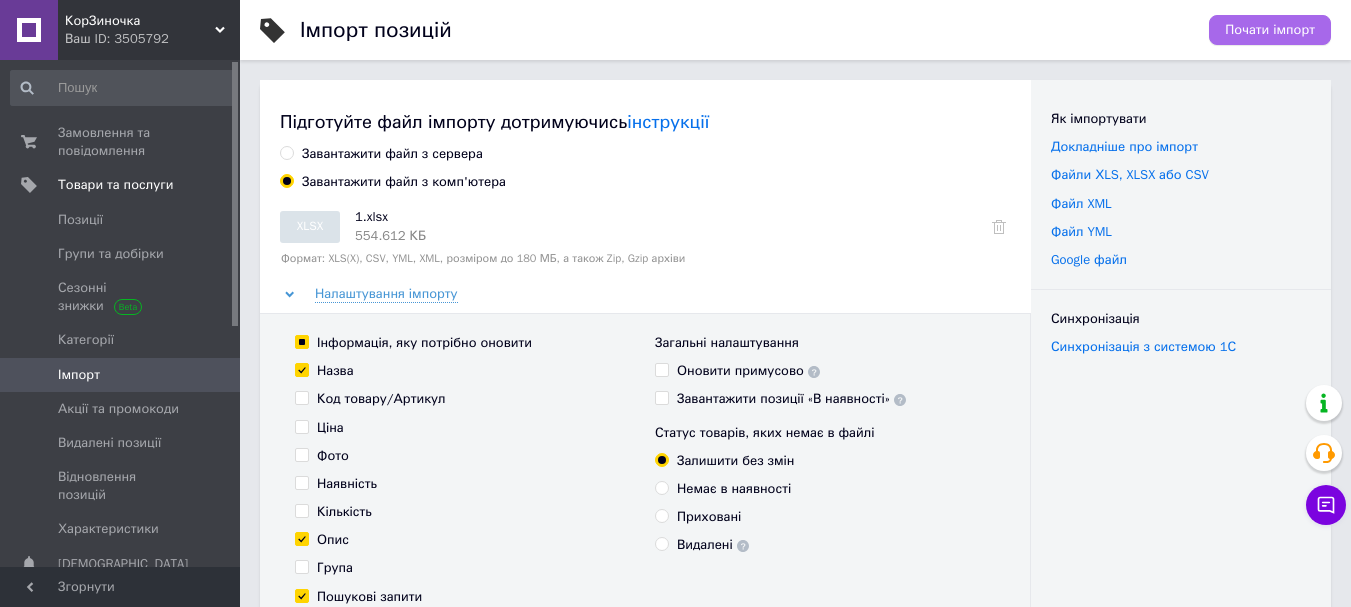 click on "Почати імпорт" at bounding box center (1270, 30) 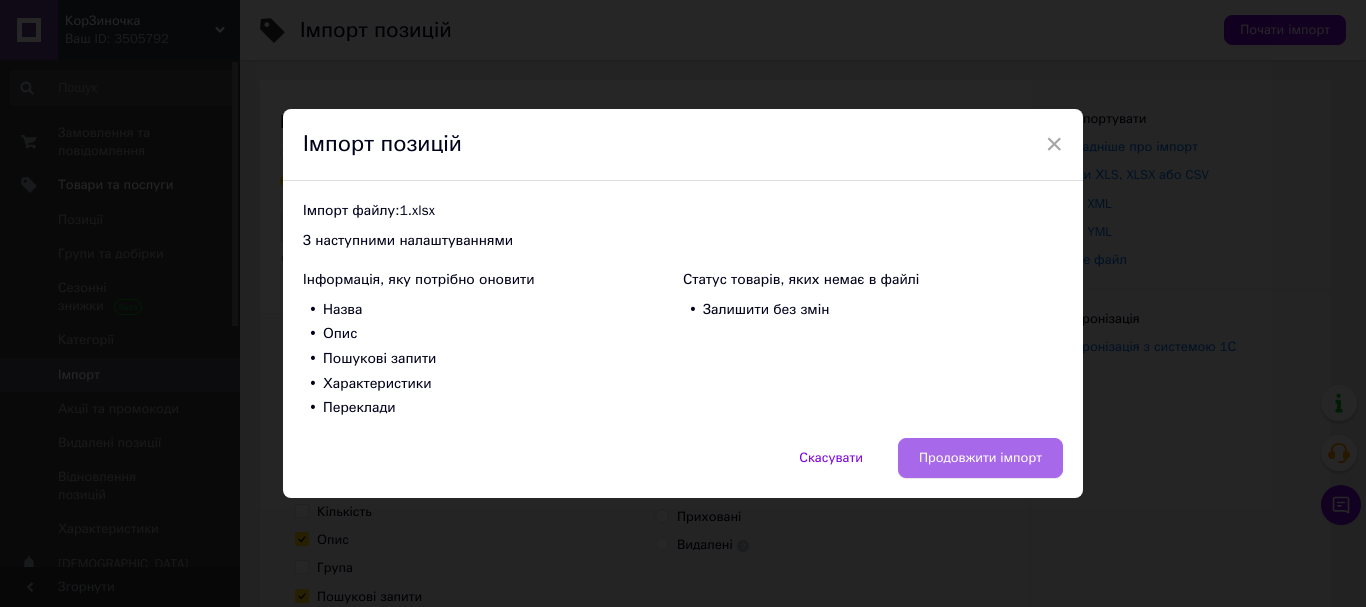 click on "Продовжити імпорт" at bounding box center [980, 458] 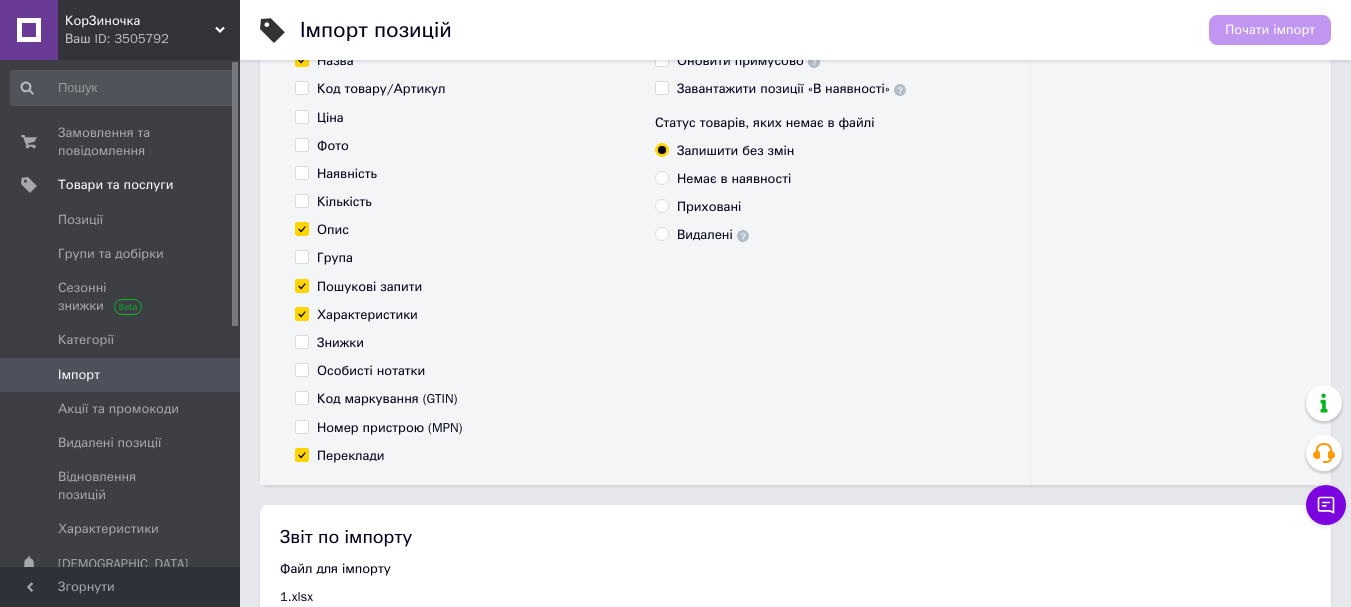 scroll, scrollTop: 400, scrollLeft: 0, axis: vertical 